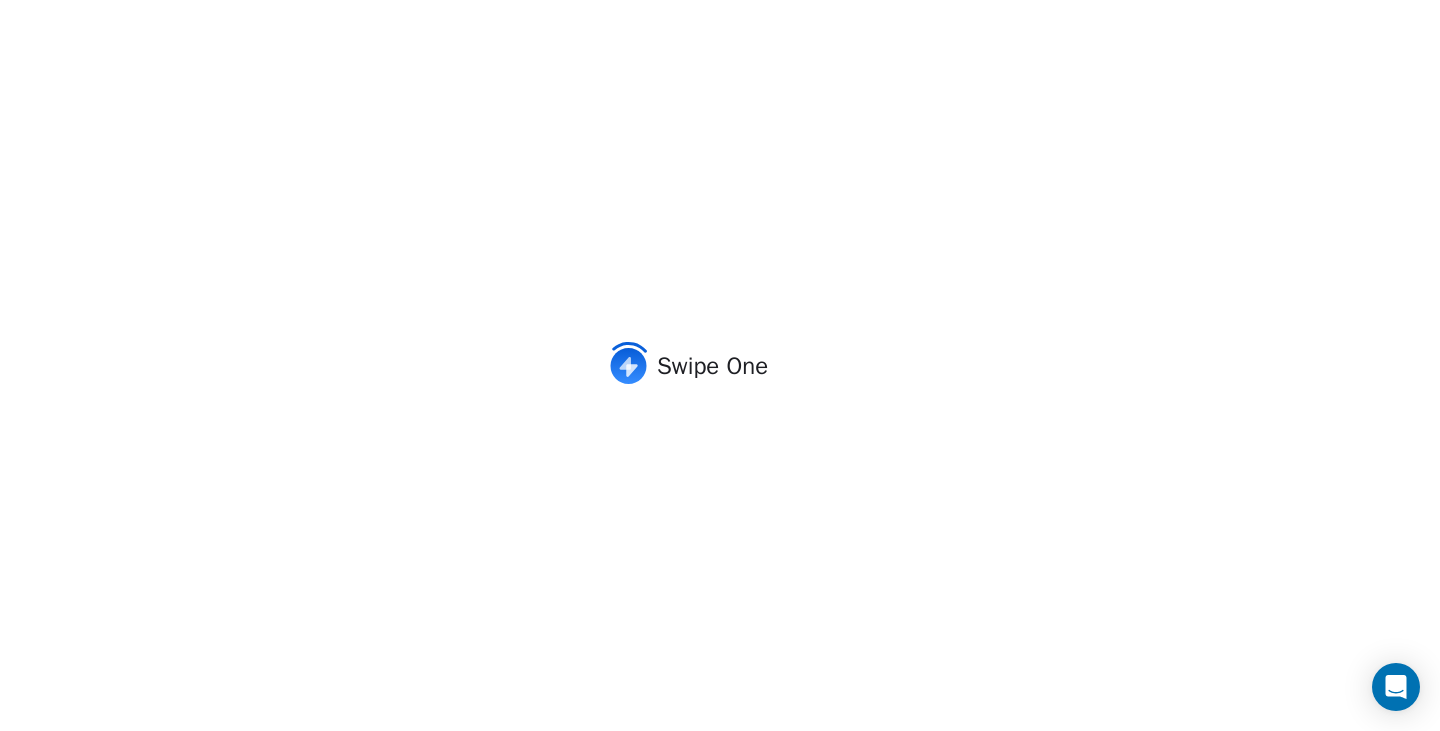 scroll, scrollTop: 0, scrollLeft: 0, axis: both 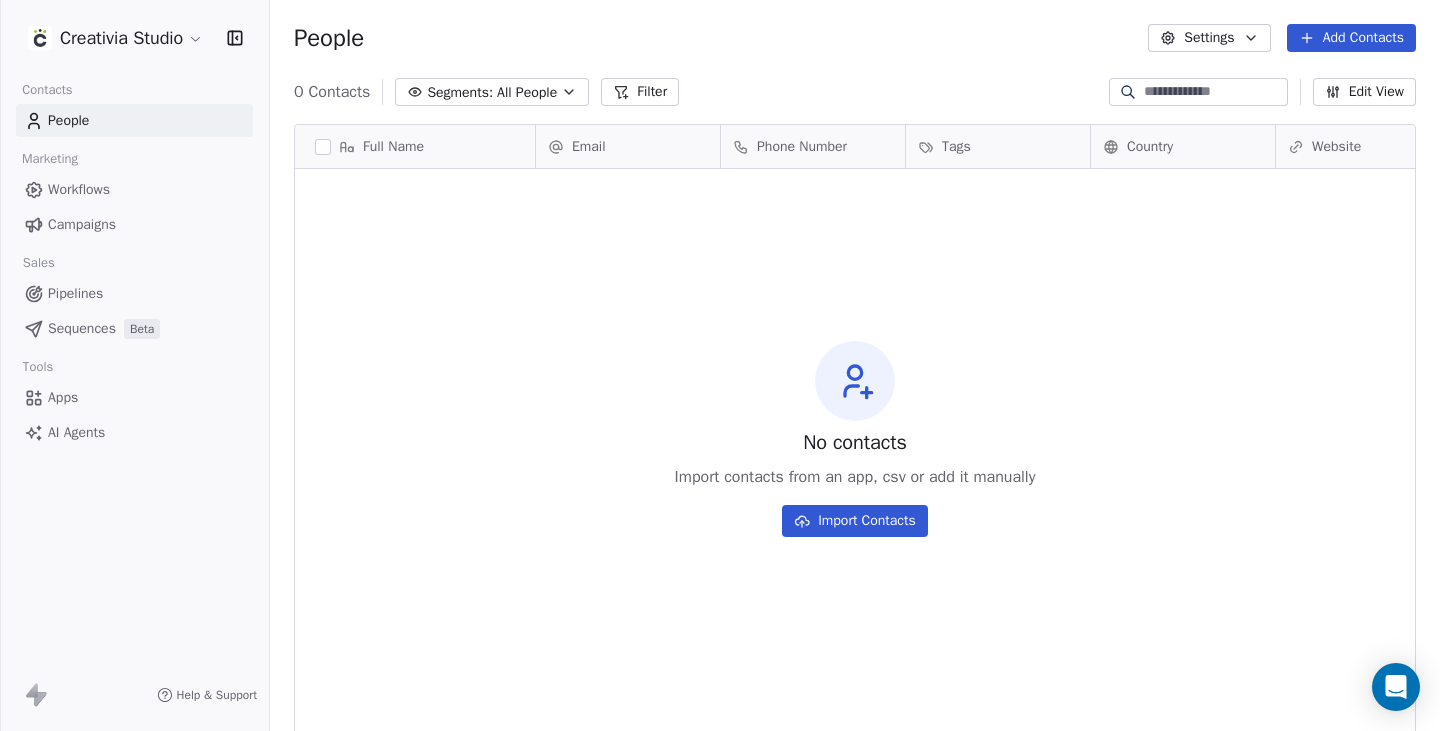 click on "Settings Workspace Settings Profile Settings Billing & Subscription Manage Team Workspace Add new workspace Default Workspace [BRAND] [BRAND] [BRAND] [BRAND] [BRAND] Theme Light Sign out Add Contacts 0 Contacts Segments: All People Filter Edit View Tag Add to Sequence Export Full Name Email Phone Number Tags Country Website Job Title Status Contact Source To pick up a draggable item, press the space bar. While dragging, use the arrow keys to move the item. Press space again to drop the item in its new position, or press escape to cancel. No contacts Import contacts from an app, csv or add it manually Import Contacts" at bounding box center (720, 365) 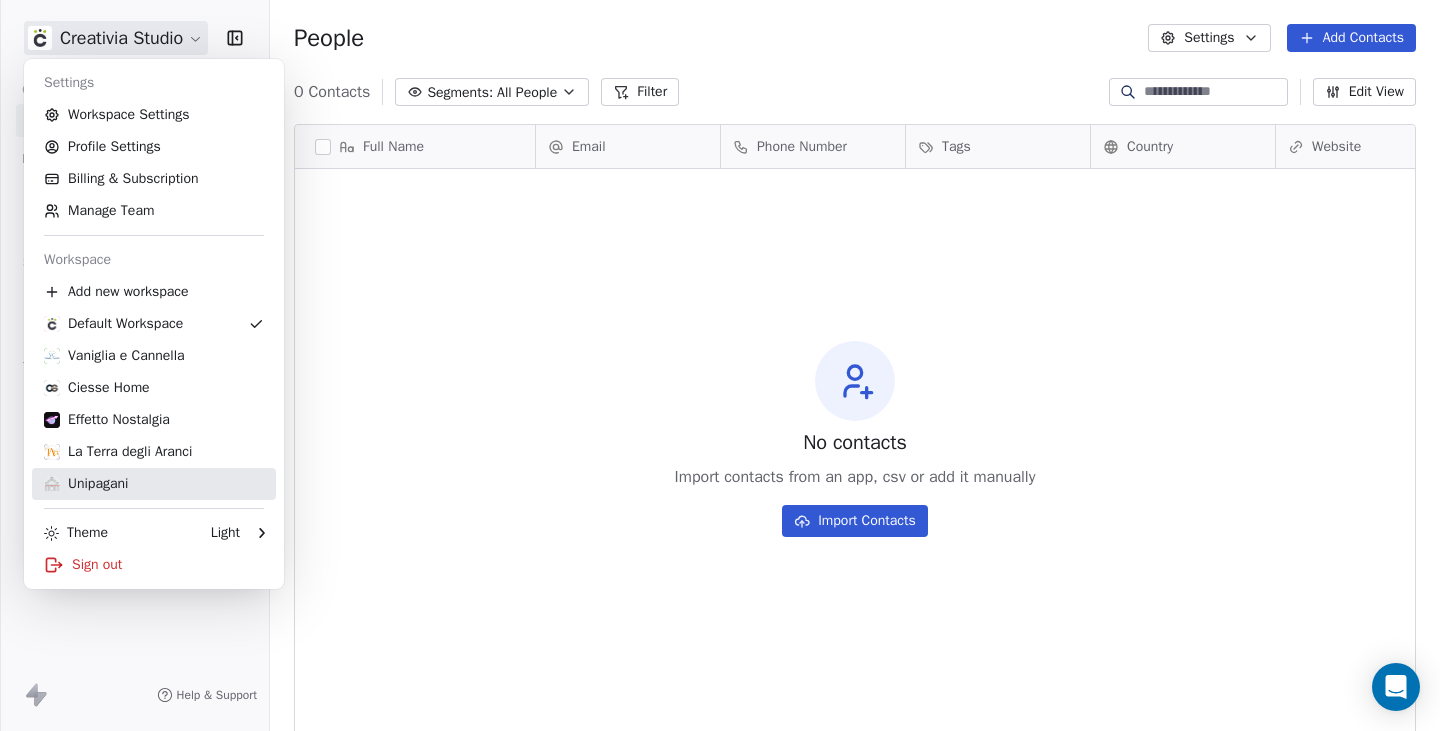 click on "Unipagani" at bounding box center (86, 484) 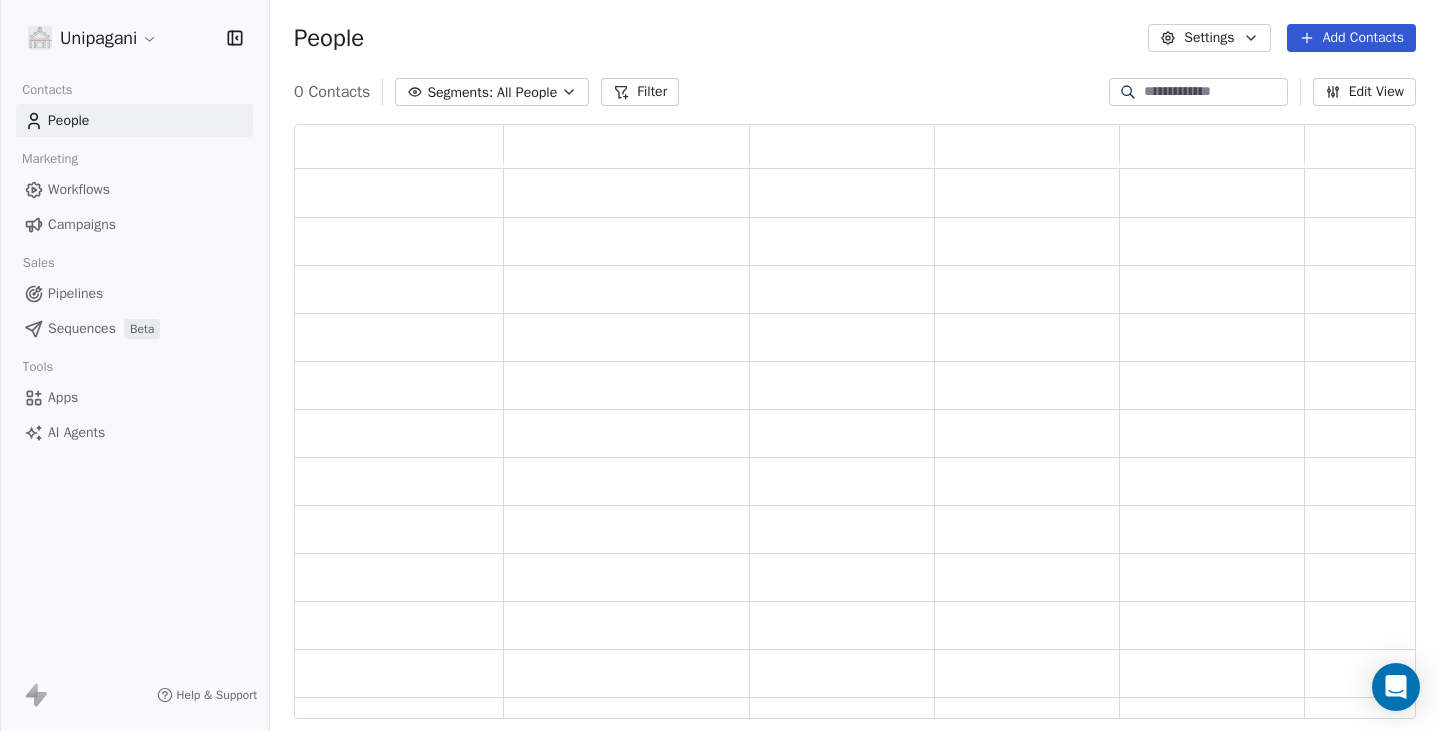 scroll, scrollTop: 15, scrollLeft: 16, axis: both 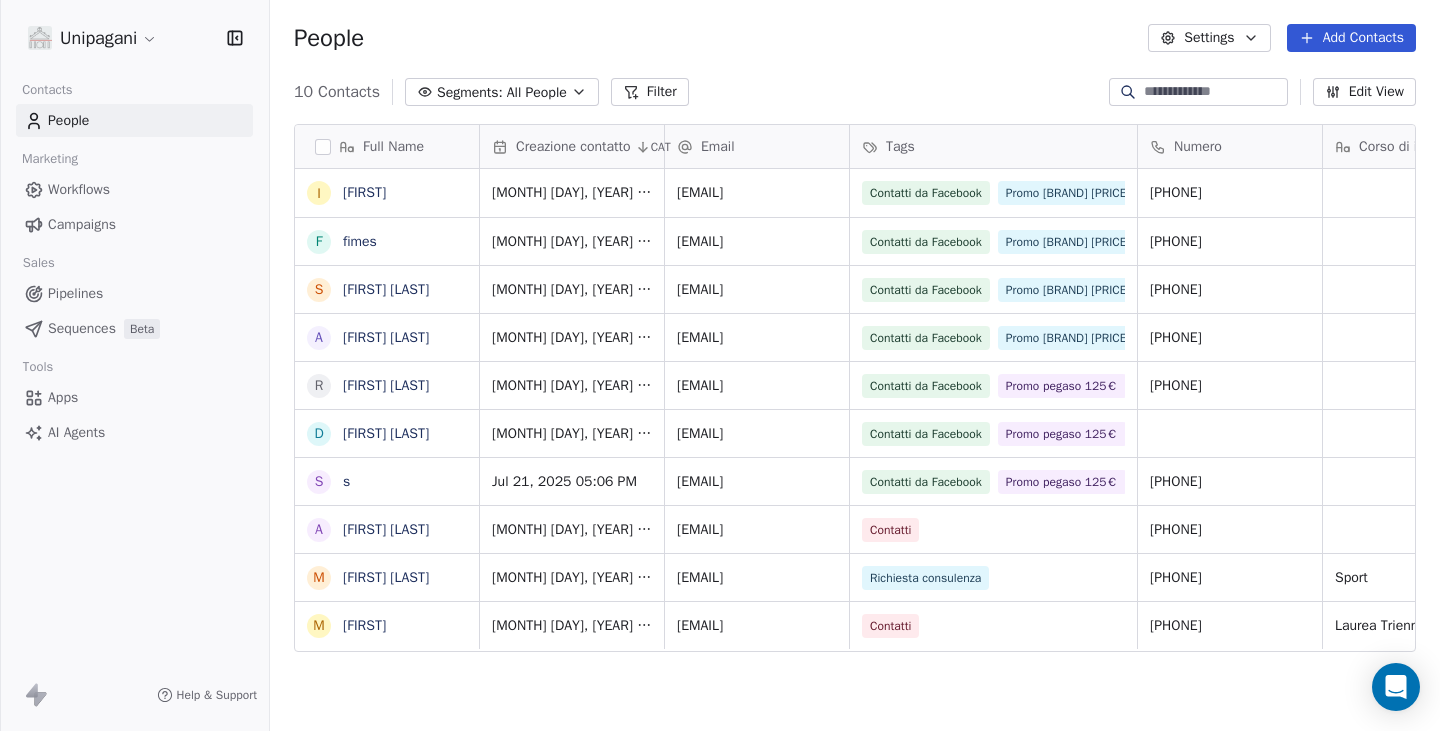 click on "[FIRST]" at bounding box center (364, 192) 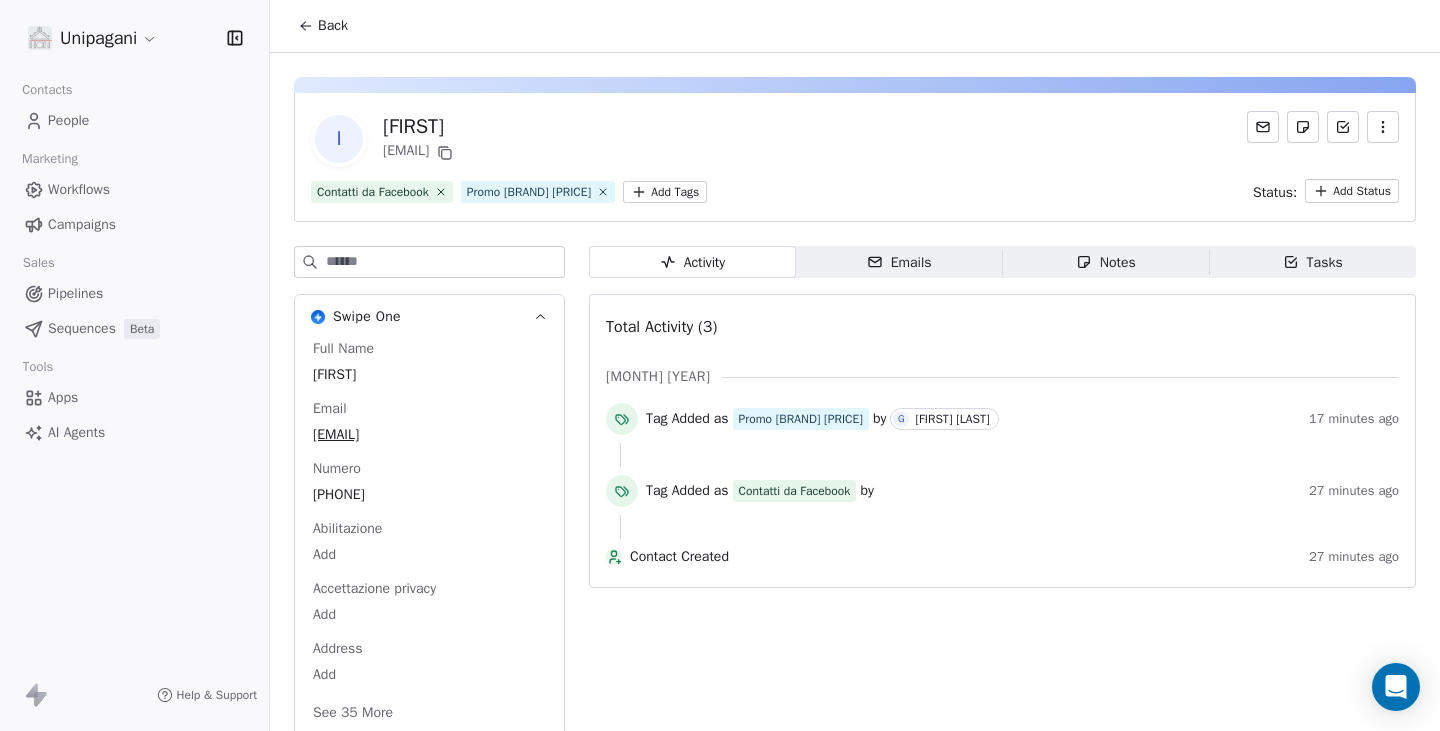click on "People" at bounding box center (68, 120) 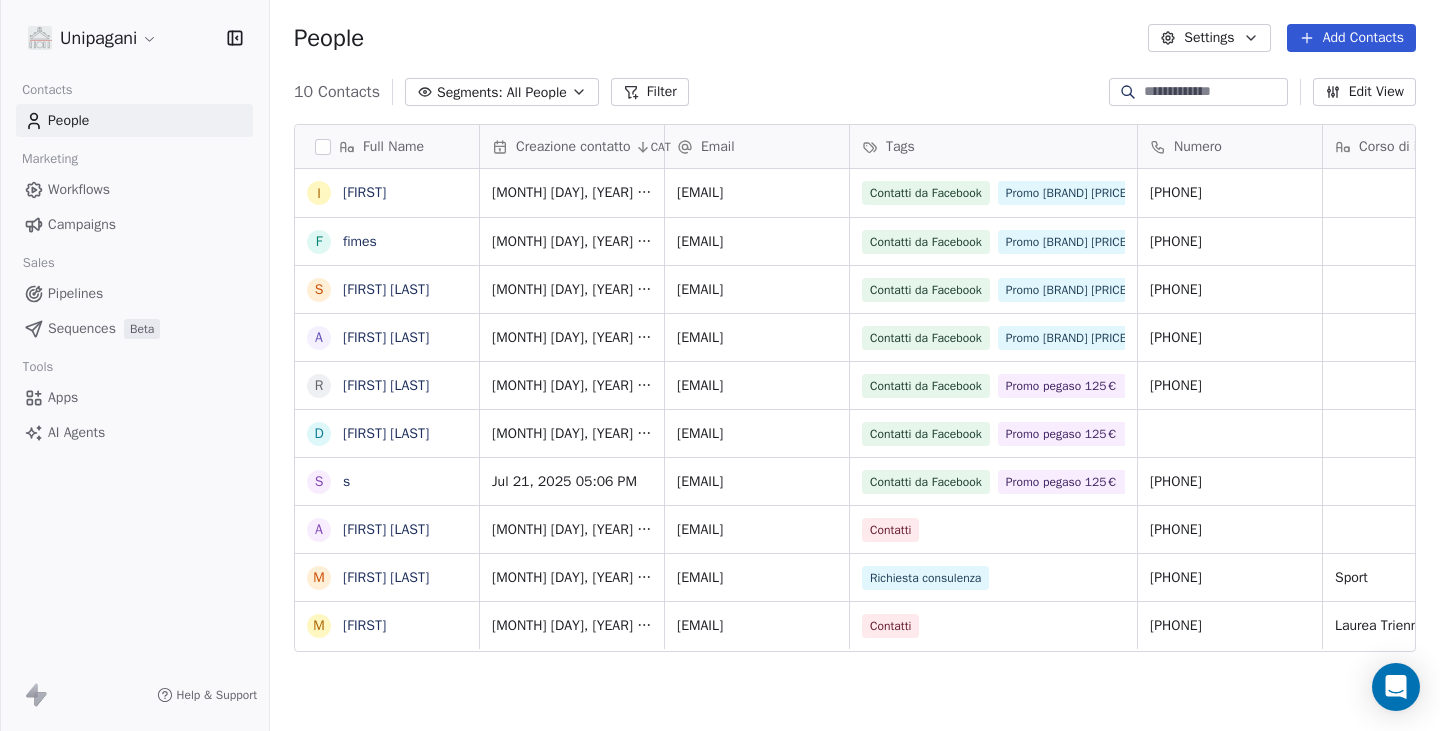 scroll, scrollTop: 15, scrollLeft: 16, axis: both 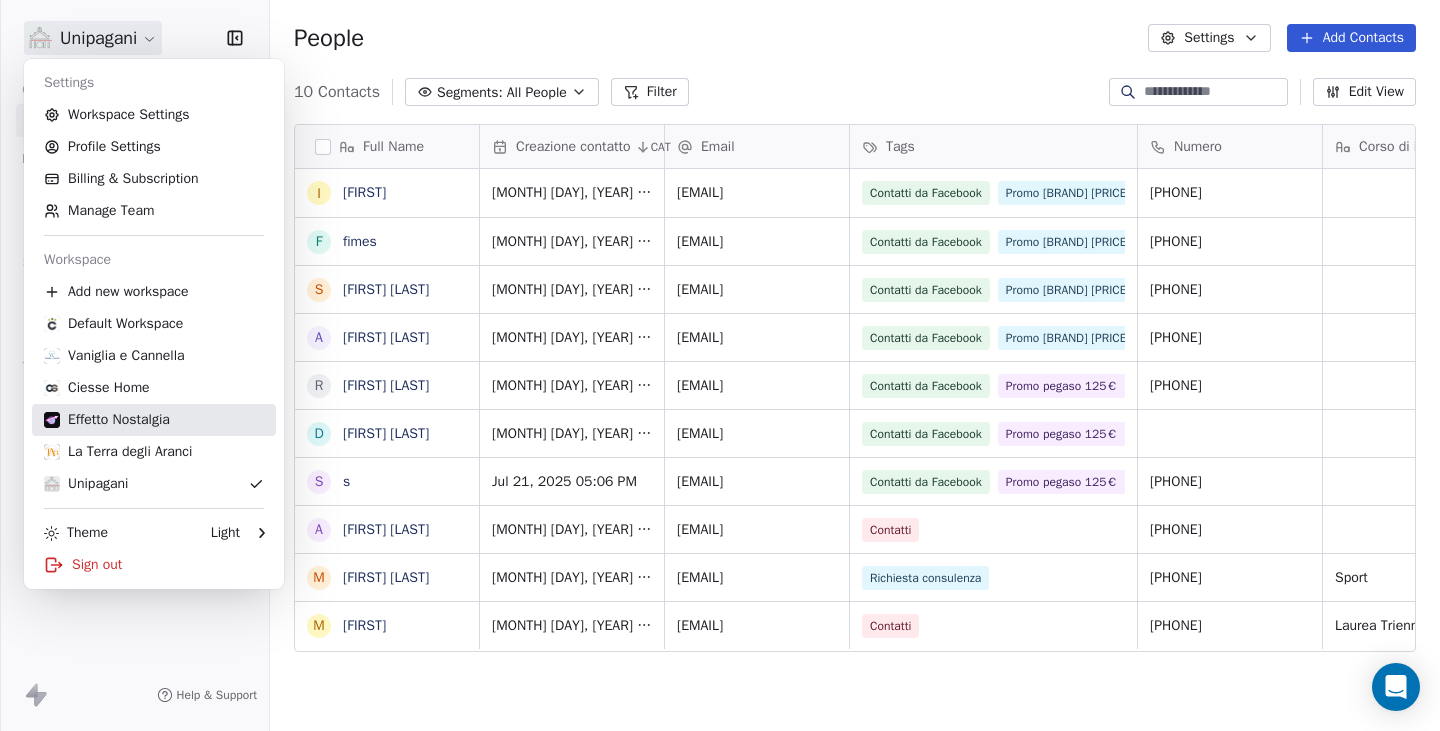 click on "Default Workspace [BRAND] [BRAND] [BRAND] [BRAND] [BRAND] Theme Light Sign out" at bounding box center (154, 324) 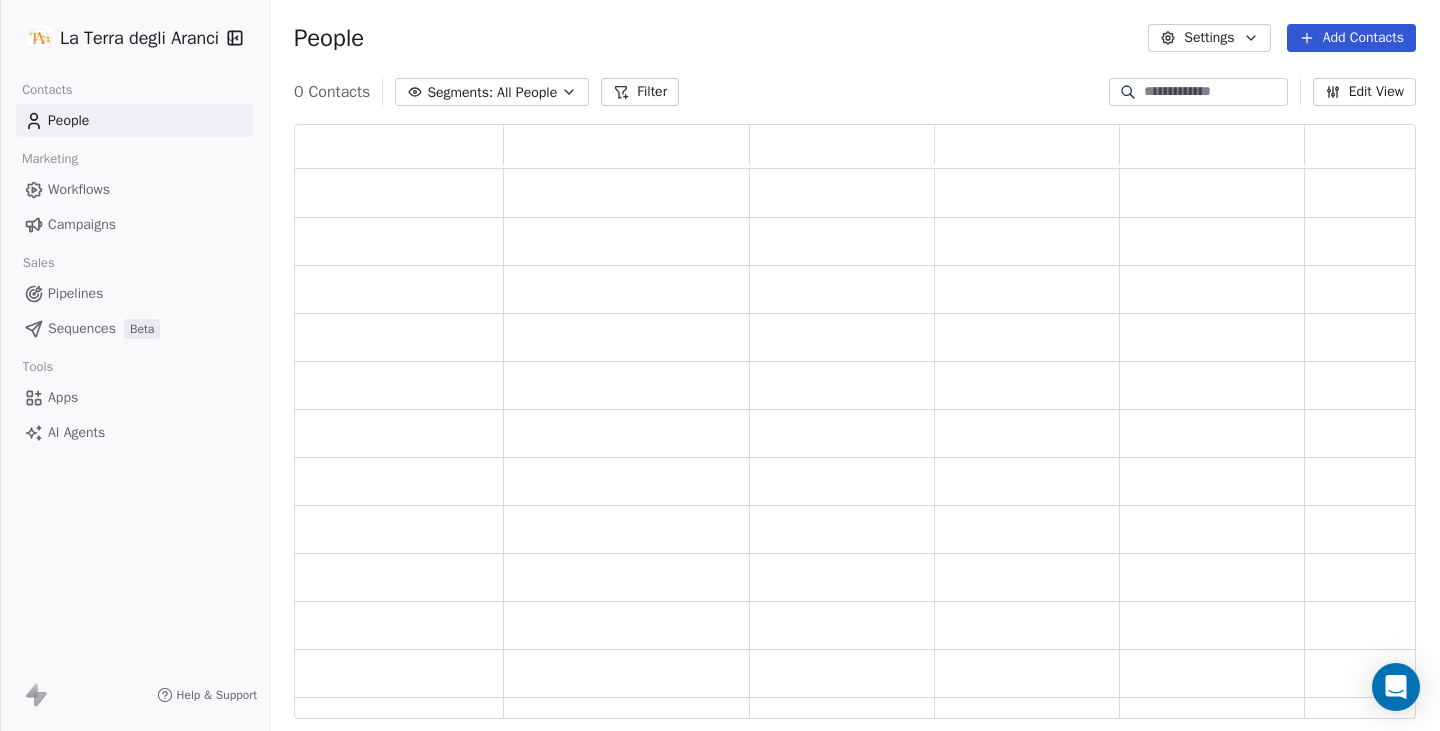 scroll, scrollTop: 15, scrollLeft: 16, axis: both 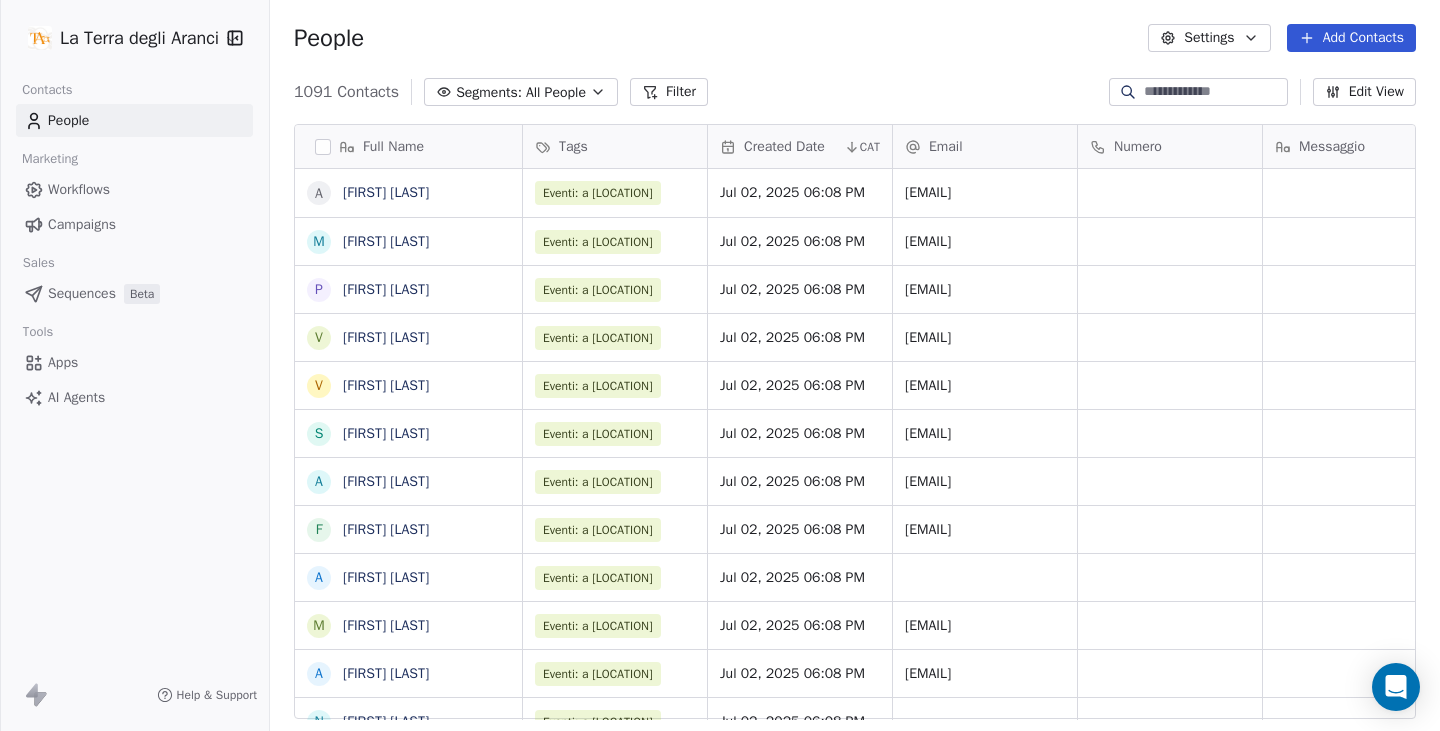 click on "Campaigns" at bounding box center (134, 224) 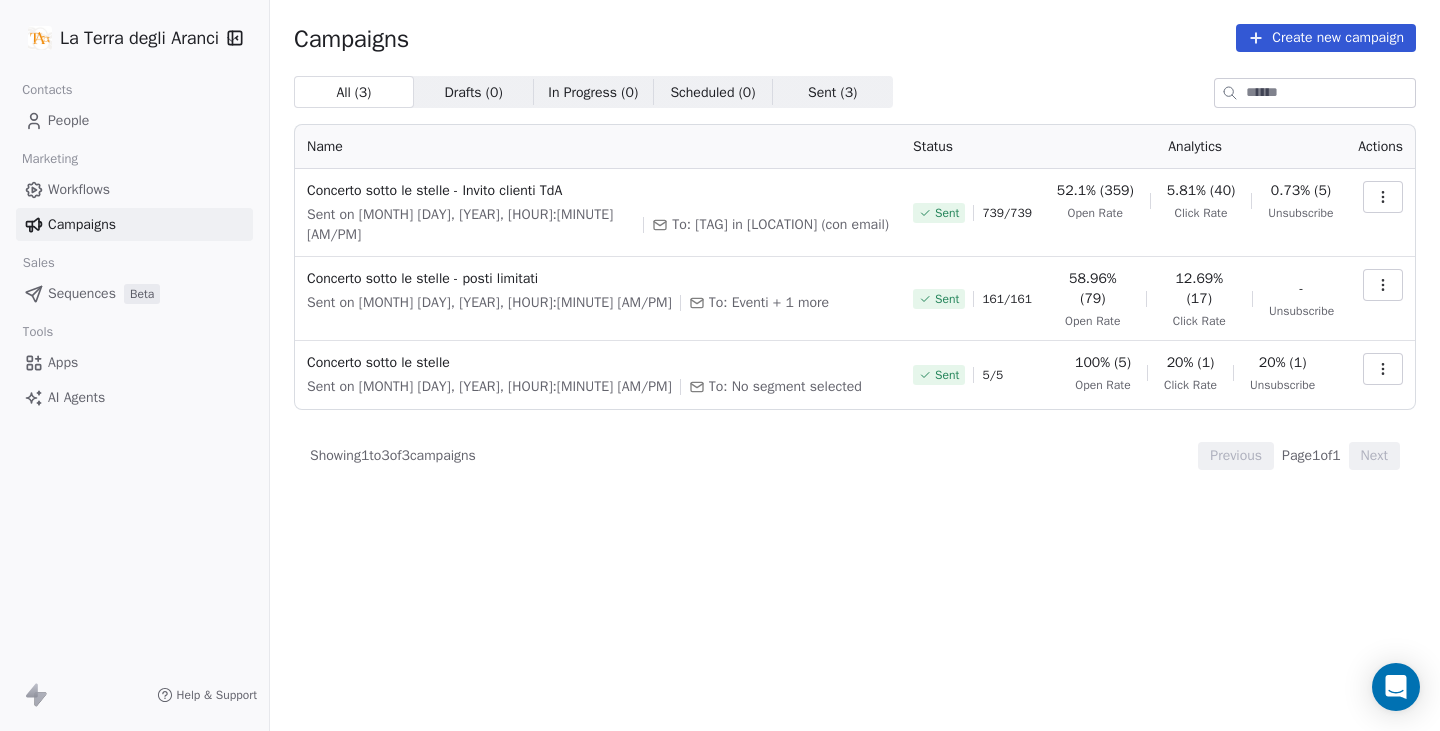 click on "People" at bounding box center (68, 120) 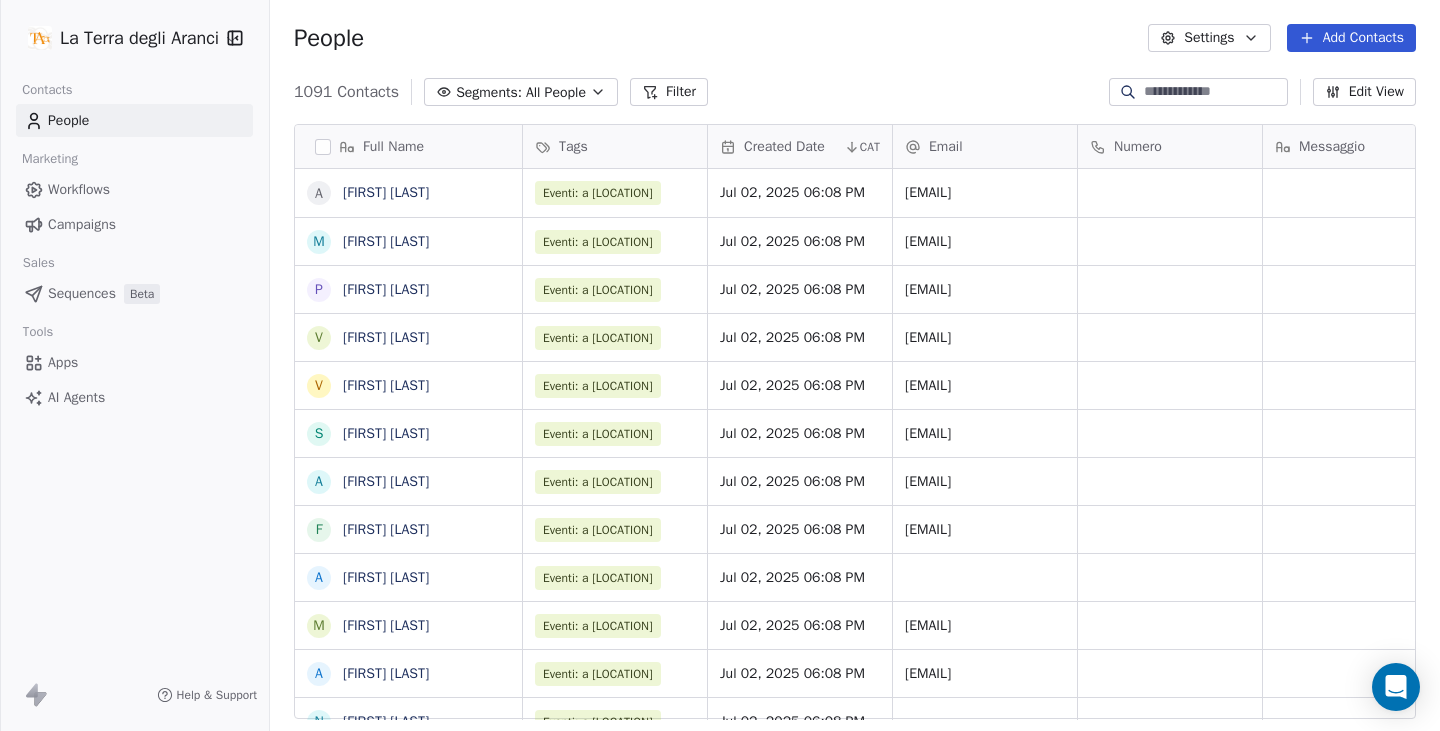 scroll, scrollTop: 15, scrollLeft: 16, axis: both 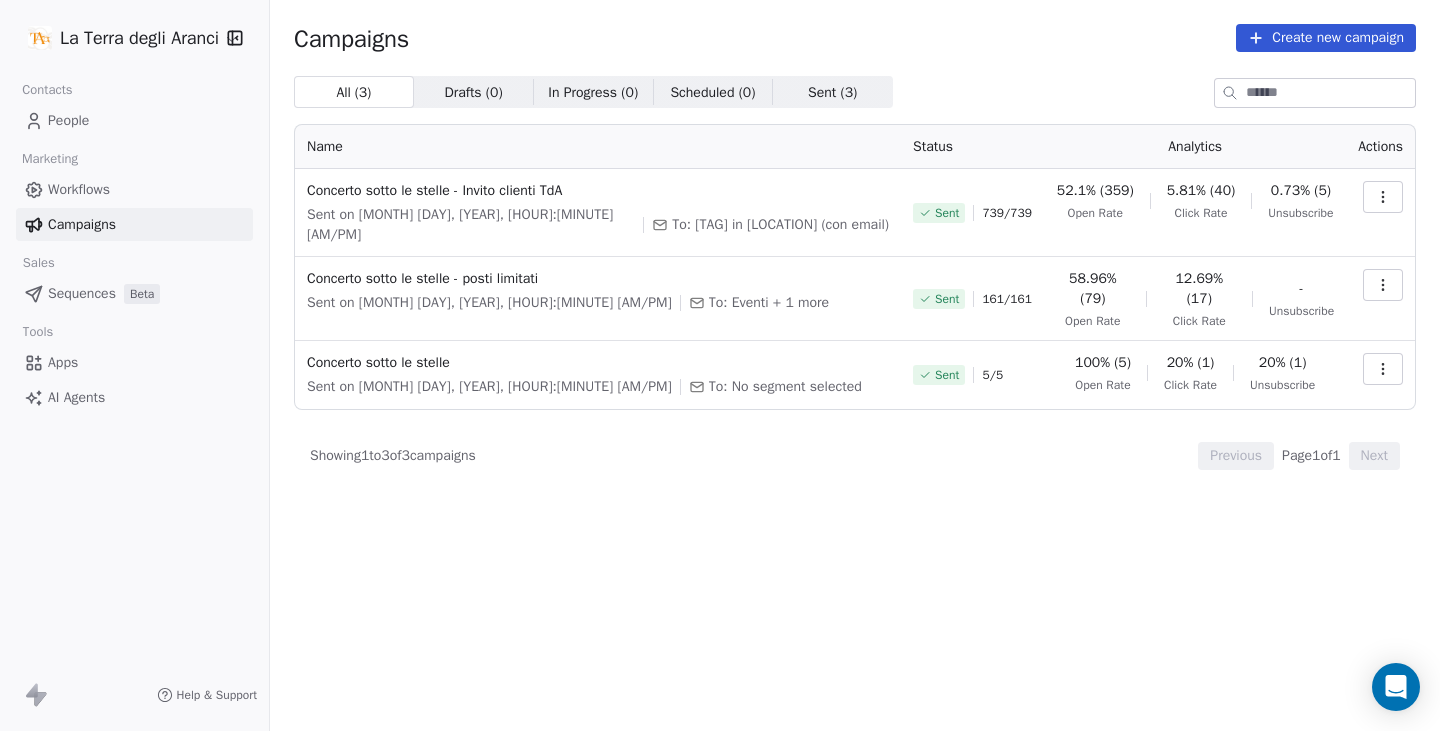 click on "Concerto sotto le stelle - Invito clienti TdA Sent on [MONTH] [DAY], [YEAR], [HOUR]:[MINUTE] [AM/PM] To: [TAG] (con email) Sent 739 / 739 52.1% (359) Open Rate 5.81% (40) Click Rate 0.73% (5) Unsubscribe Concerto sotto le stelle - posti limitati Sent on [MONTH] [DAY], [YEAR], [HOUR]:[MINUTE] [AM/PM] To: Eventi + 1 more Sent 161 / 161 58.96% (79) Open Rate 12.69% (17) Click Rate - Unsubscribe Concerto sotto le stelle Sent on [MONTH] [DAY], [YEAR], [HOUR]:[MINUTE] [AM/PM] To: No segment selected Sent 5 / 5 100% (5) Open Rate 20% (1) Click Rate 20% (1) Unsubscribe Showing 1 to 3 of 3 campaigns Previous Page 1 of 1 Next" at bounding box center [720, 365] 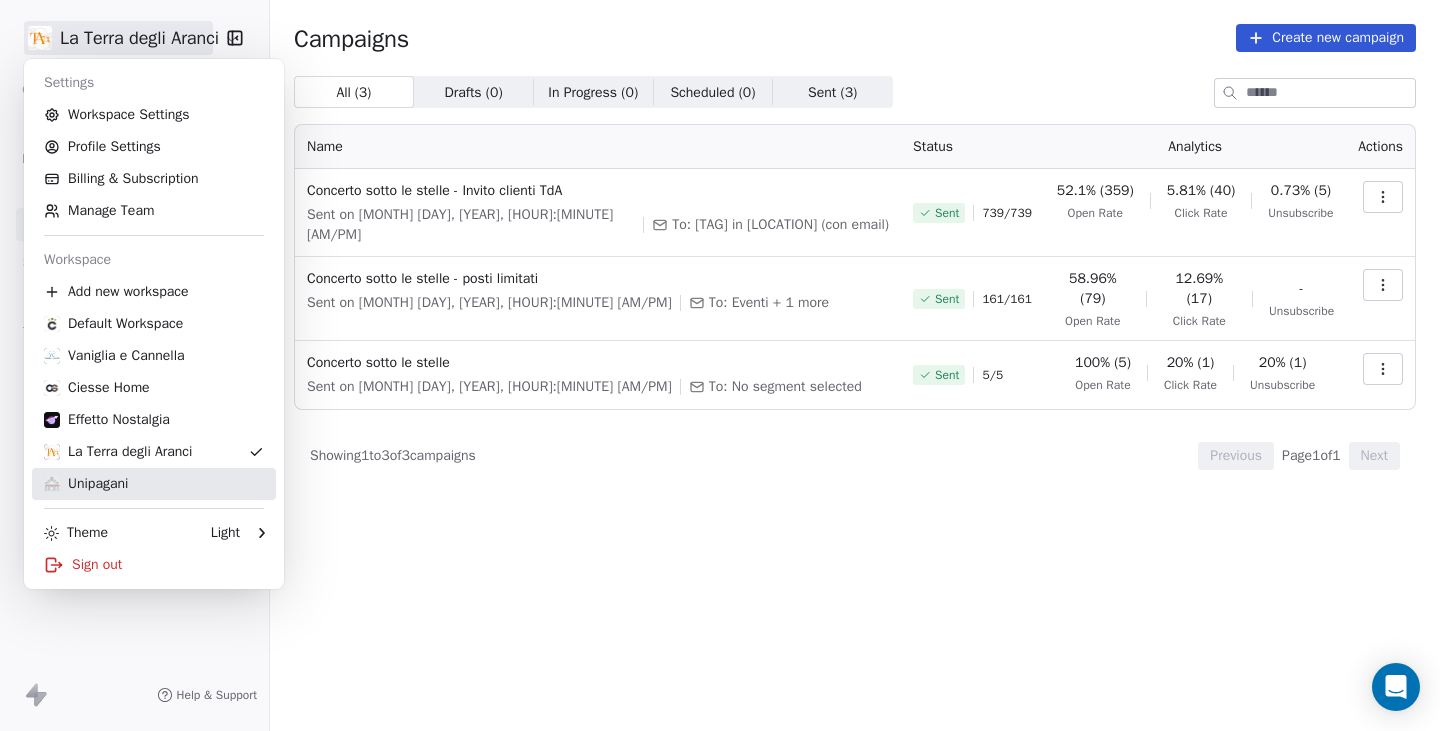 click on "Unipagani" at bounding box center (86, 484) 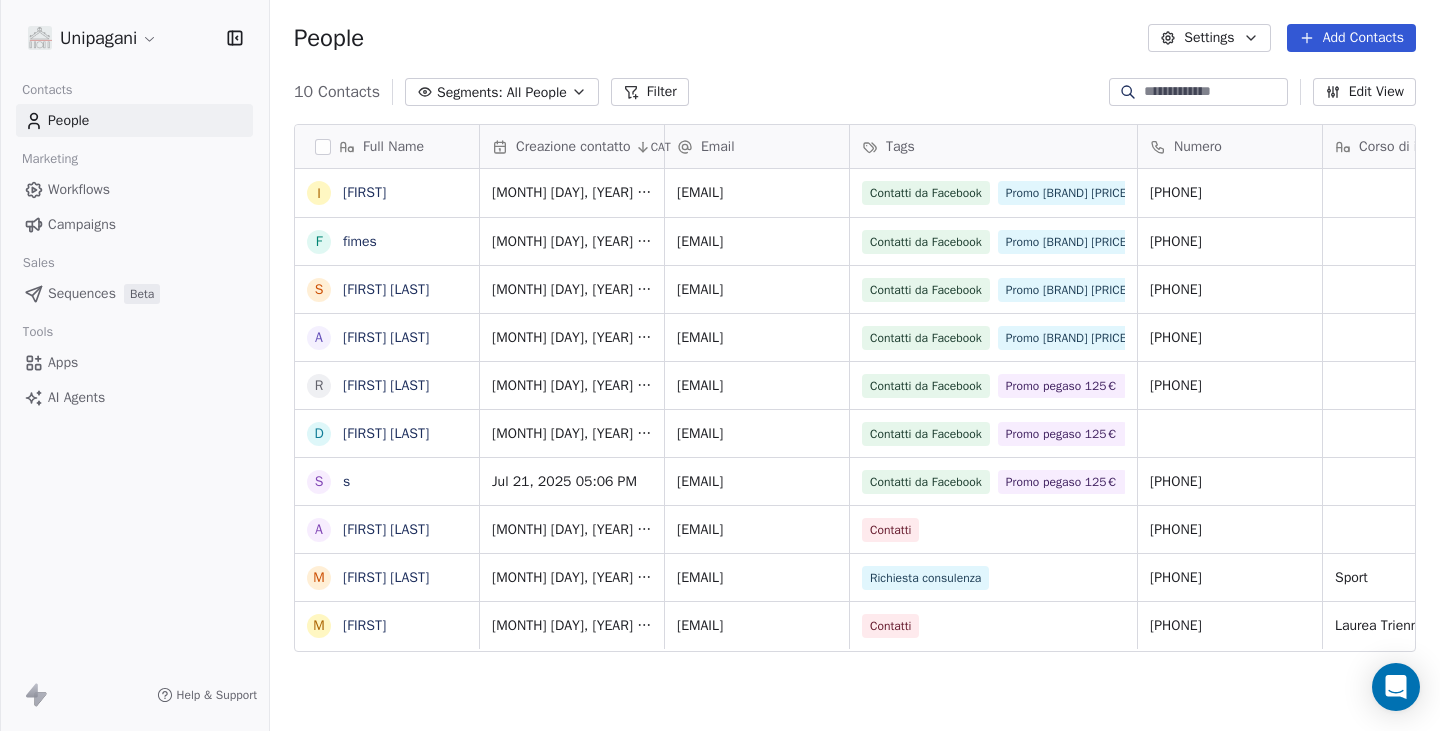 scroll, scrollTop: 15, scrollLeft: 16, axis: both 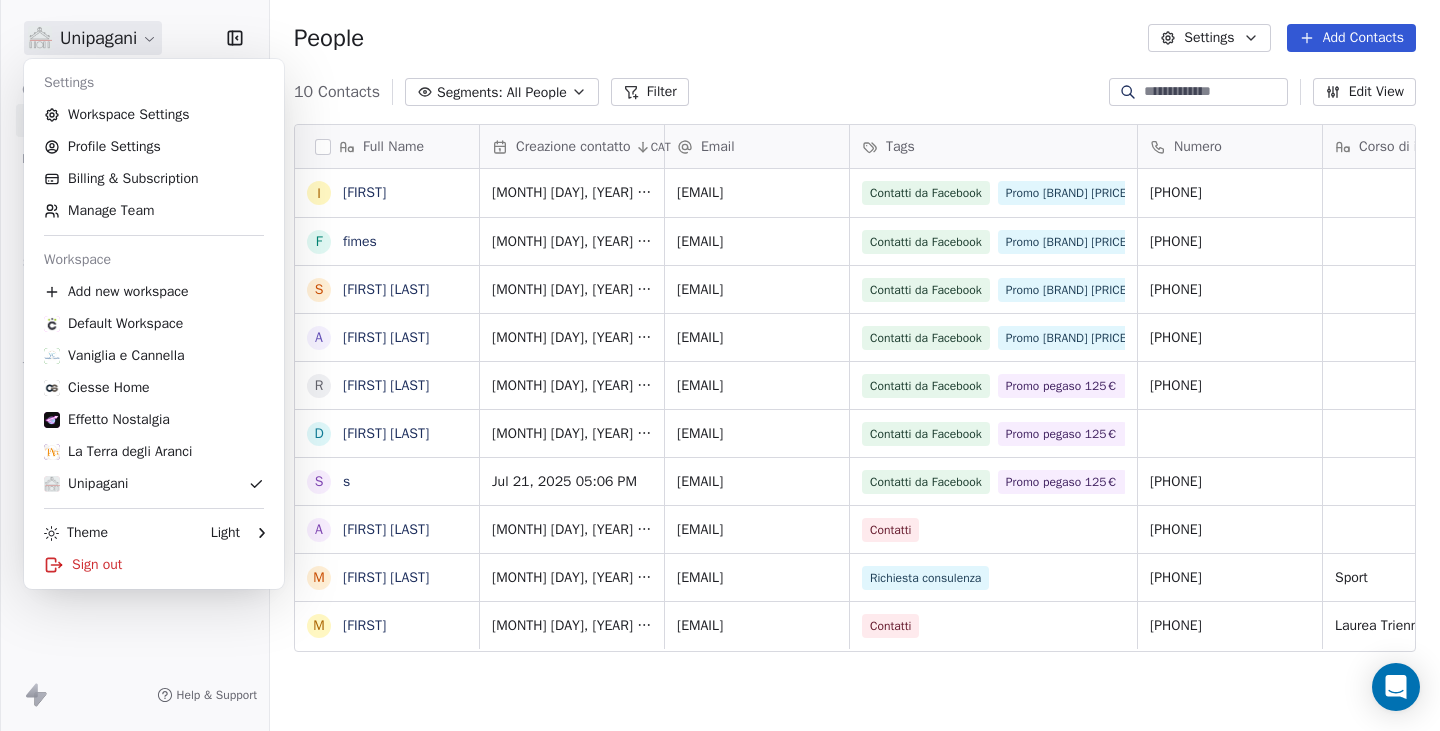 click on "Contatti da Facebook Promo [BRAND] [PRICE] [PHONE] Contatti da Facebook Promo [BRAND] [PRICE] [PHONE] Contatti da Facebook Promo [BRAND] [PRICE] [PHONE] Contatti da Facebook Promo [BRAND] [PRICE] [PHONE] Contatti da Facebook Promo [BRAND] [PRICE] [PHONE] [EMAIL] on" at bounding box center (720, 365) 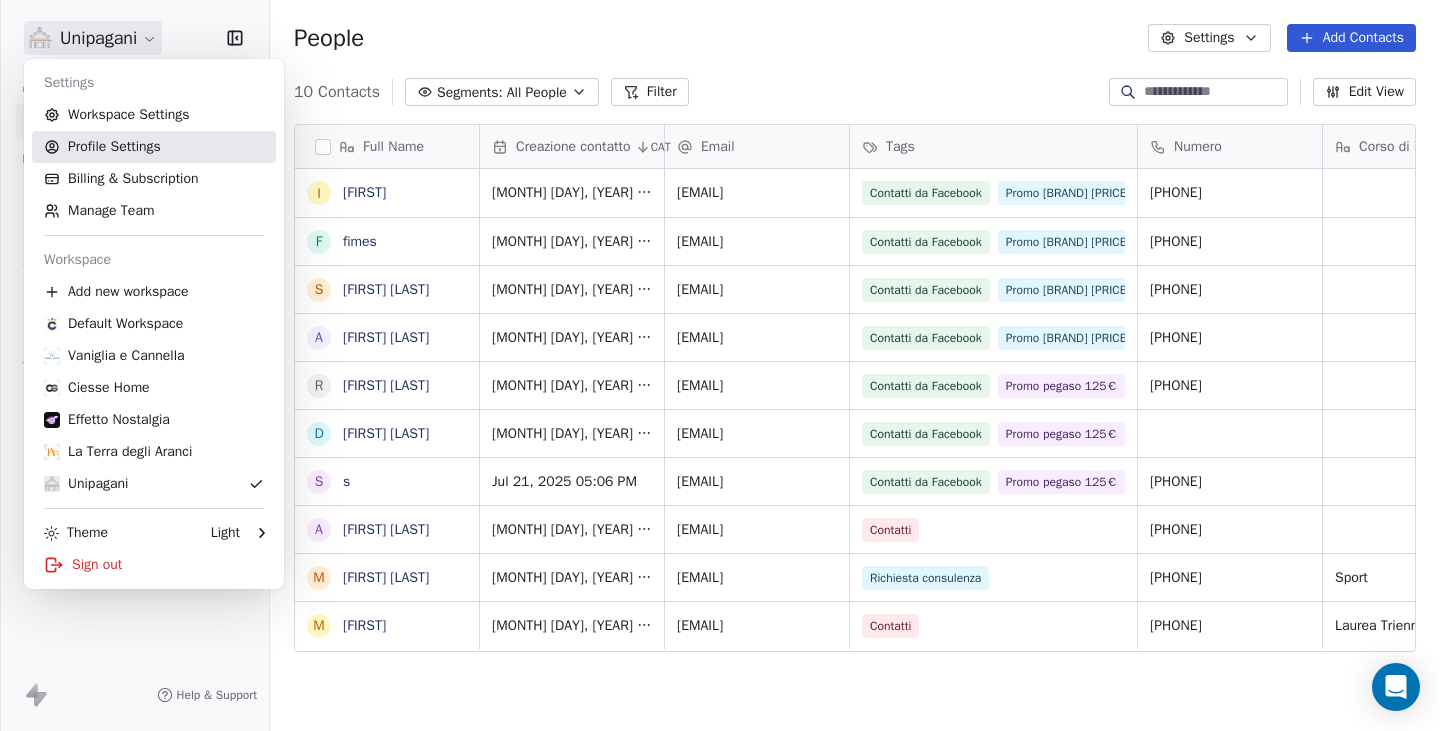 click on "Profile Settings" at bounding box center (154, 147) 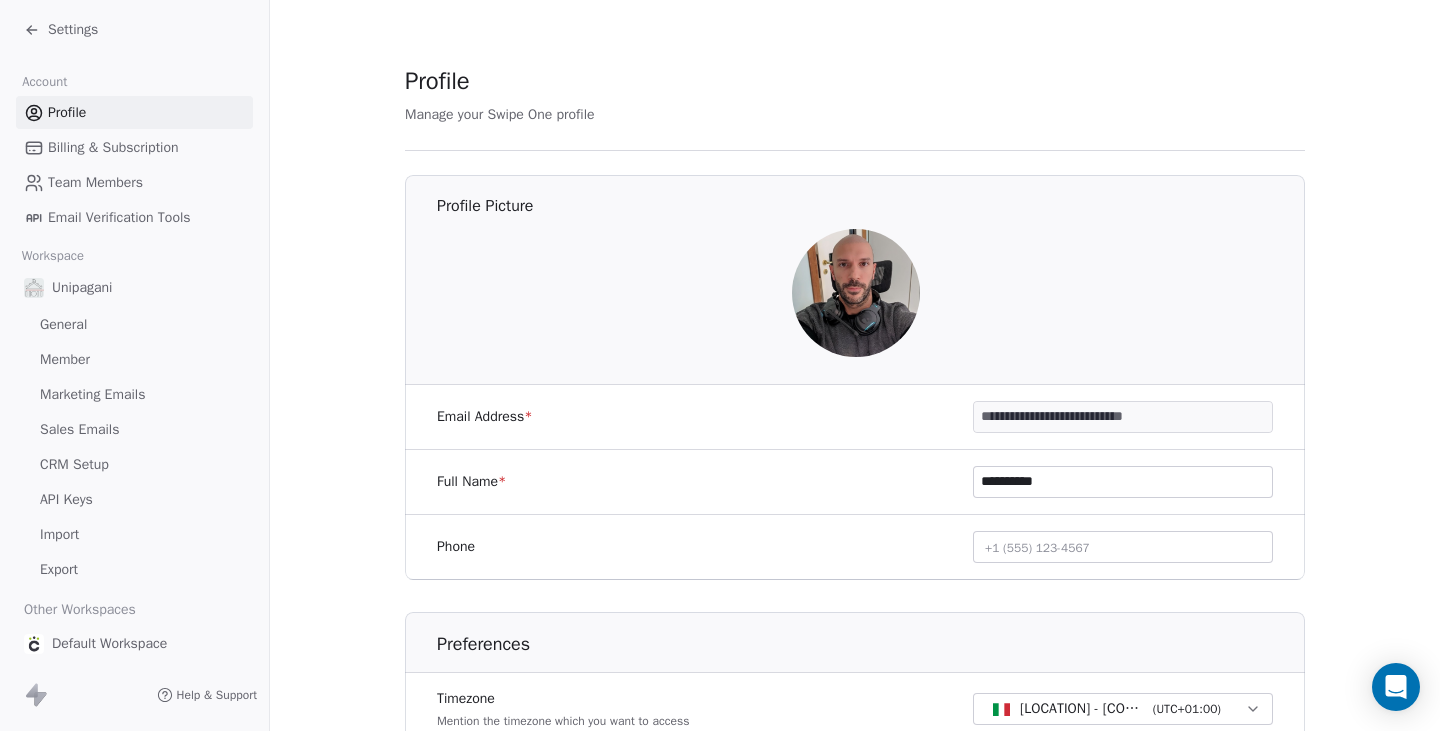 click on "Settings" at bounding box center (73, 30) 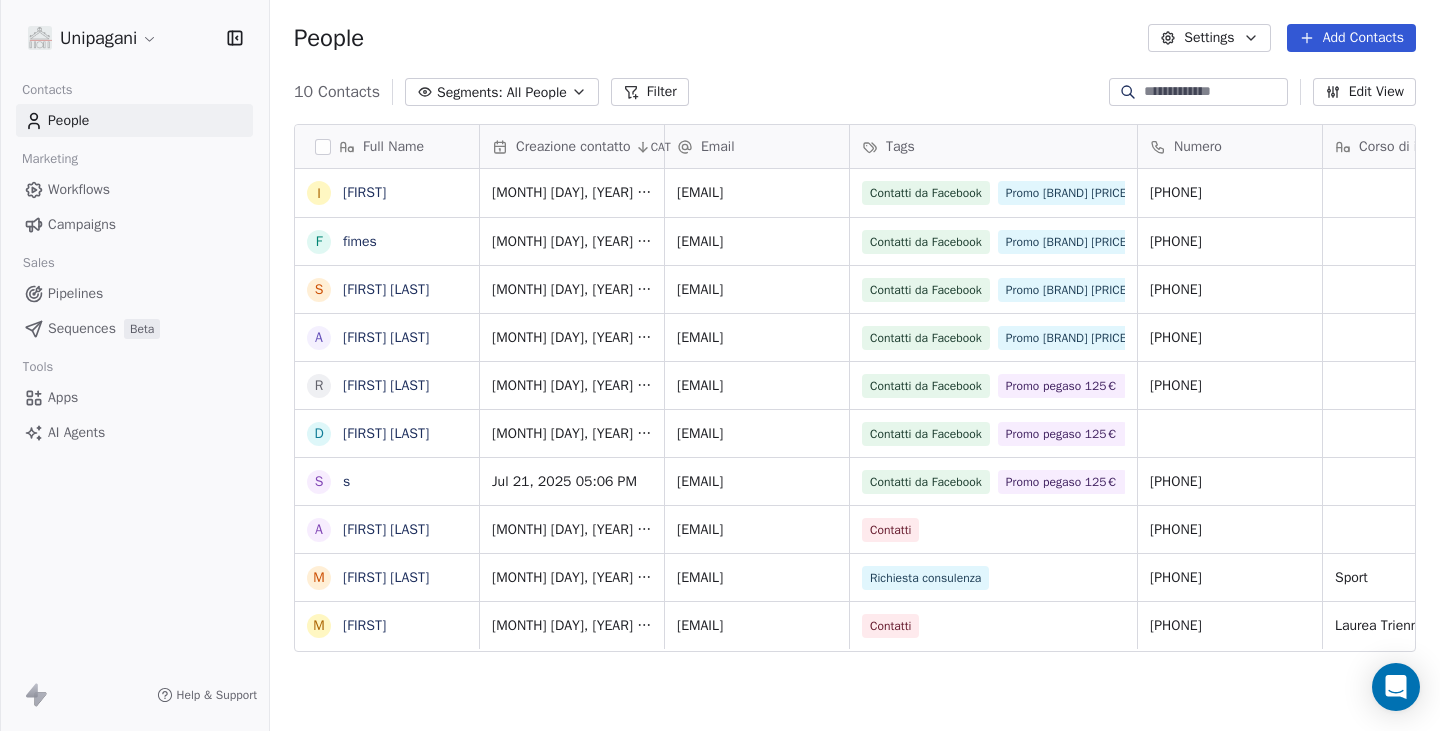 scroll, scrollTop: 15, scrollLeft: 16, axis: both 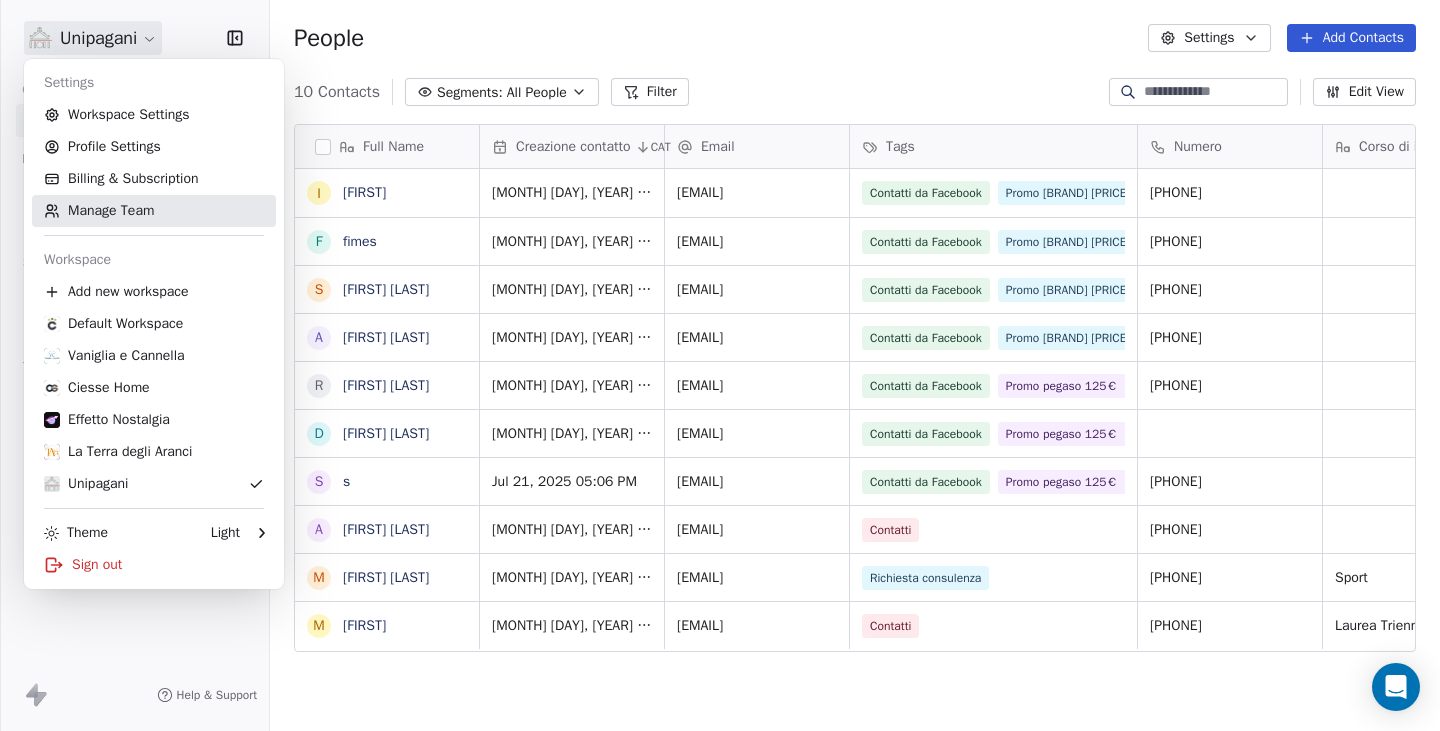 click on "Manage Team" at bounding box center (154, 211) 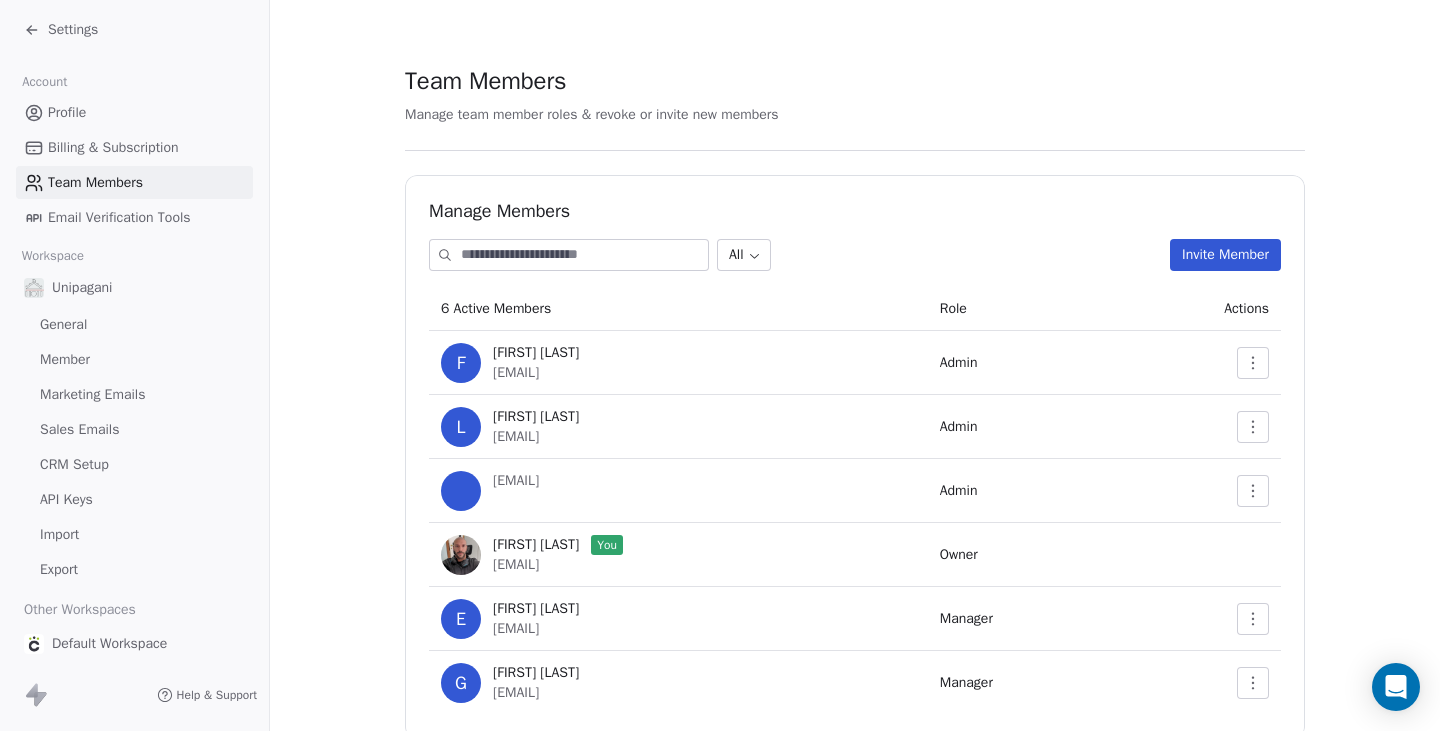 click on "Invite Member" at bounding box center [1225, 255] 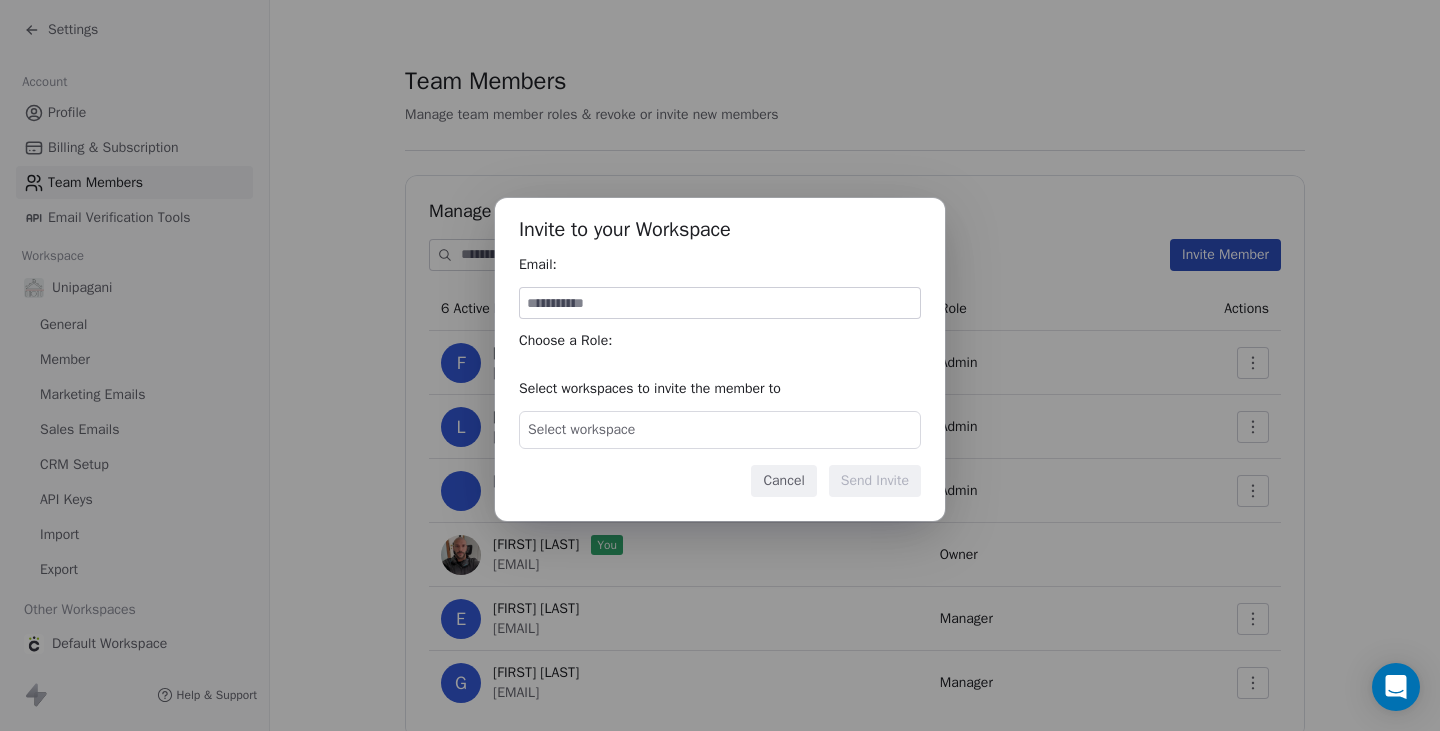 click at bounding box center [720, 303] 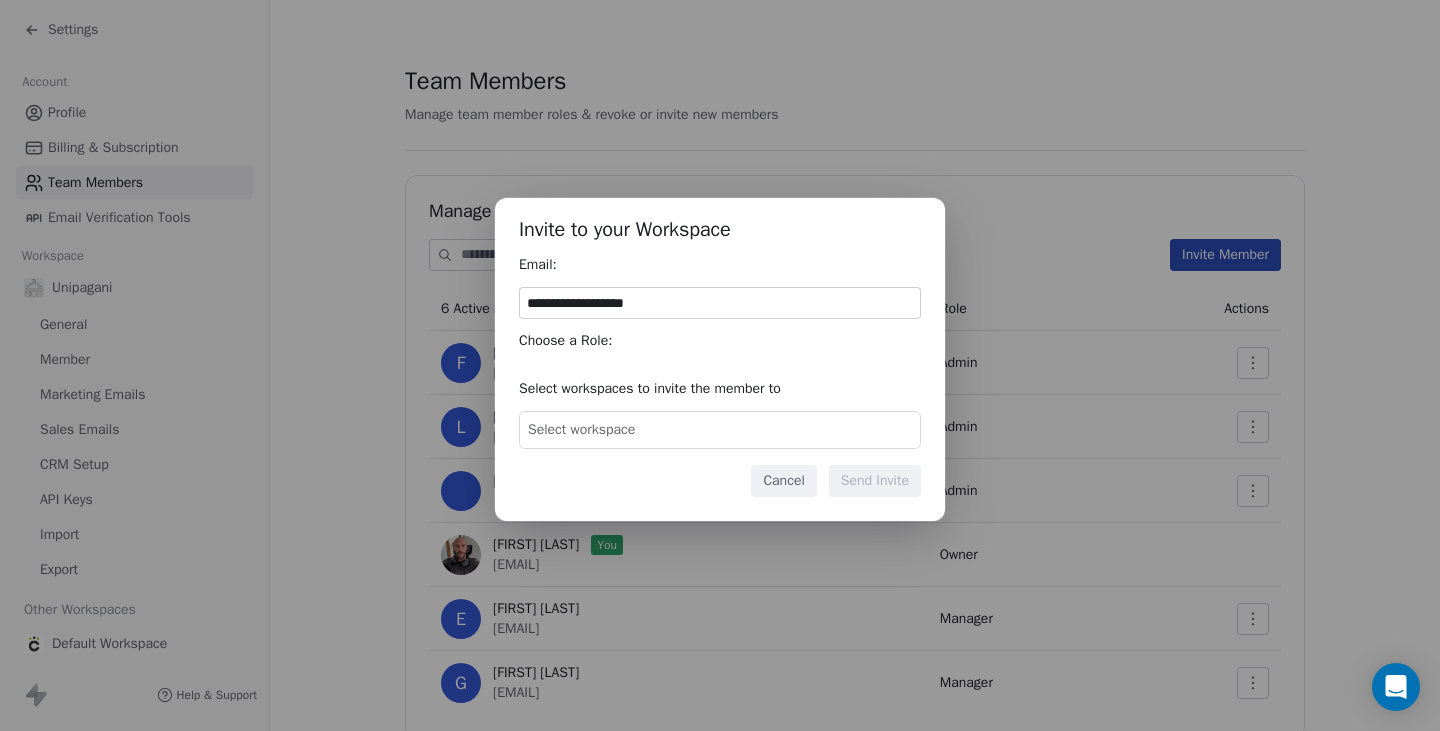 type on "**********" 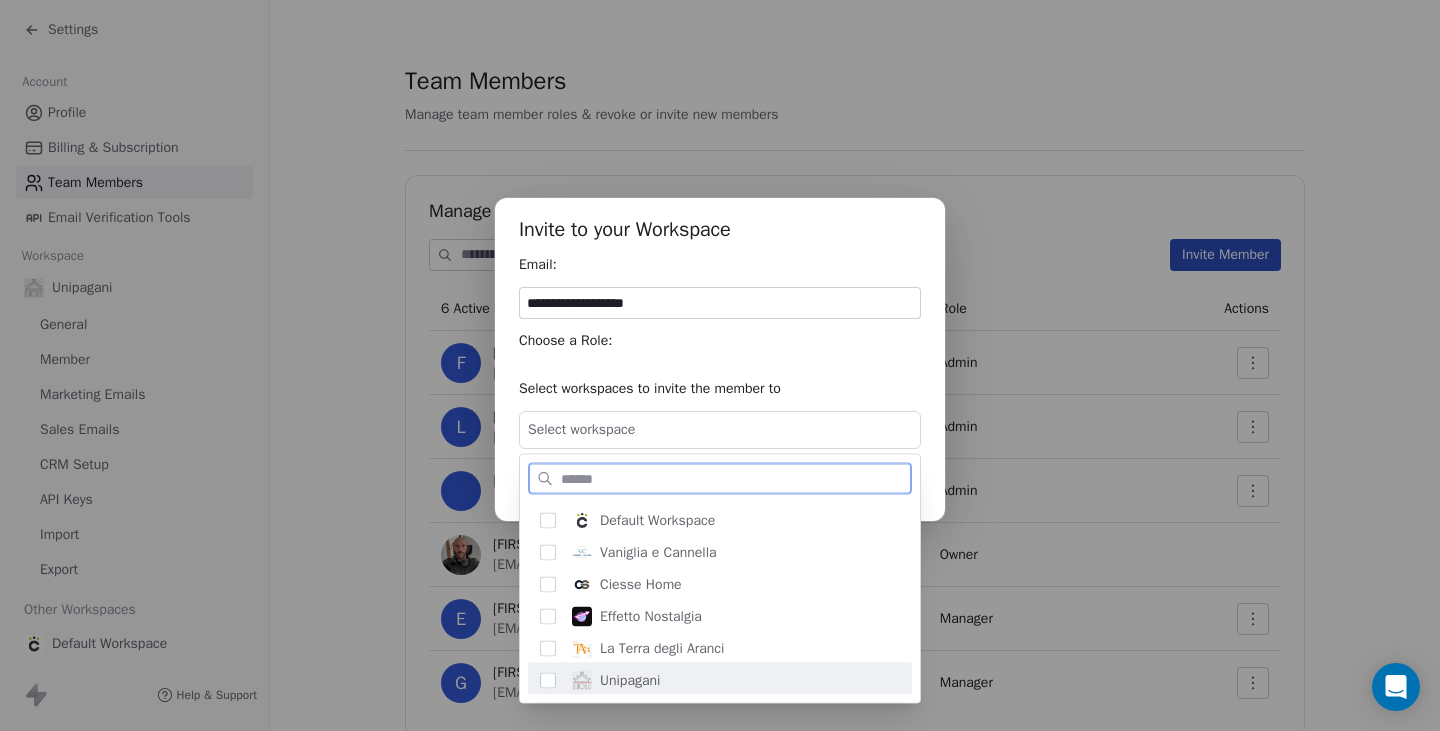 click on "Unipagani" at bounding box center [630, 681] 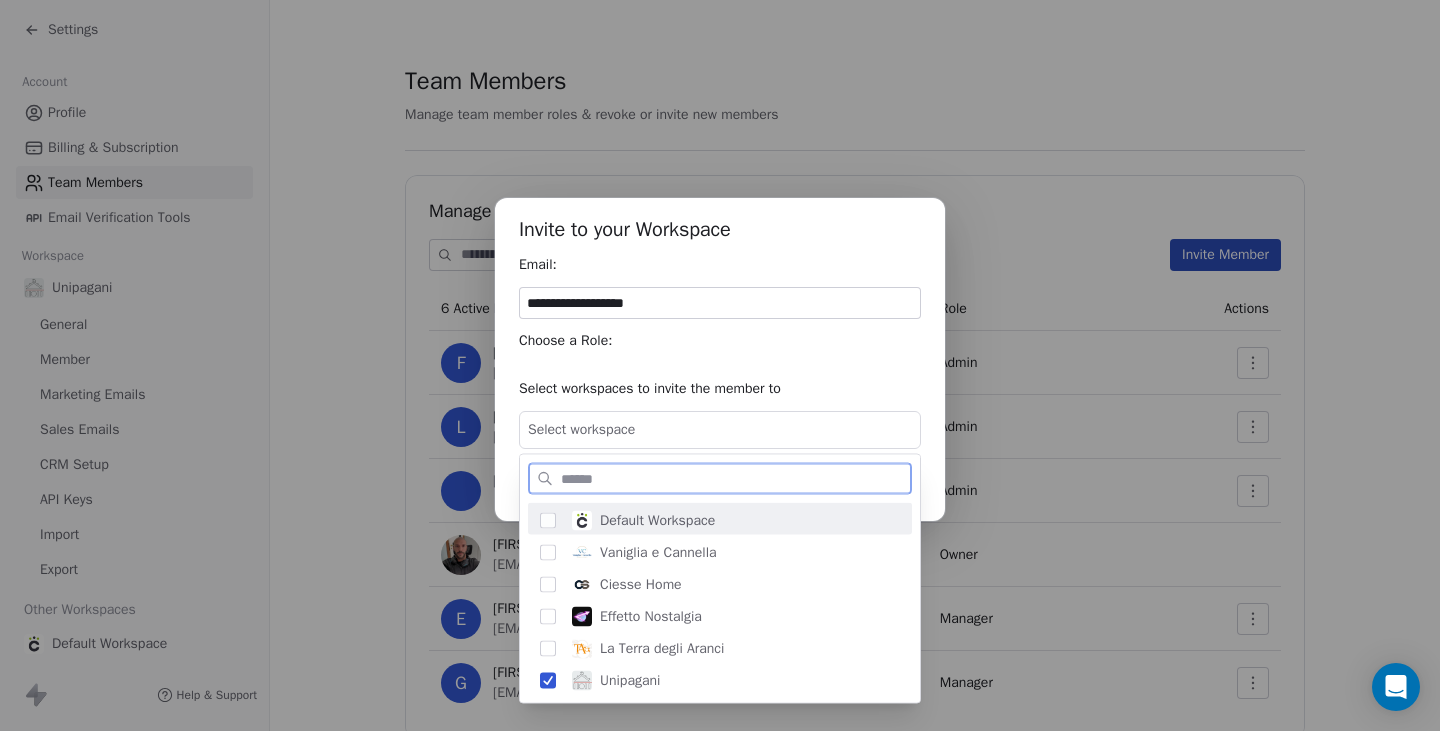 click on "To: [TAG] Email: [EMAIL] Choose a Role: Select workspaces to invite the member to Select workspace Cancel Send Invite" at bounding box center [720, 365] 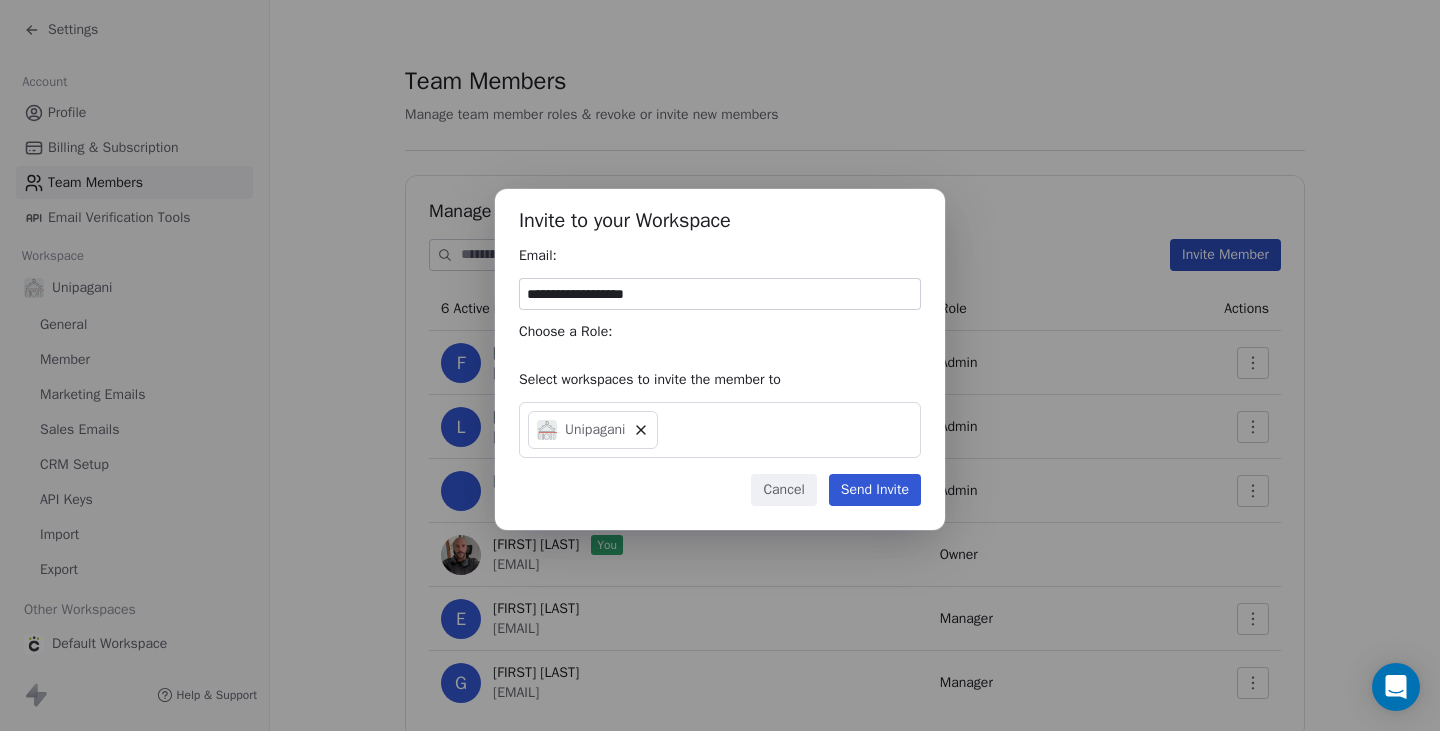 click on "Send Invite" at bounding box center (875, 490) 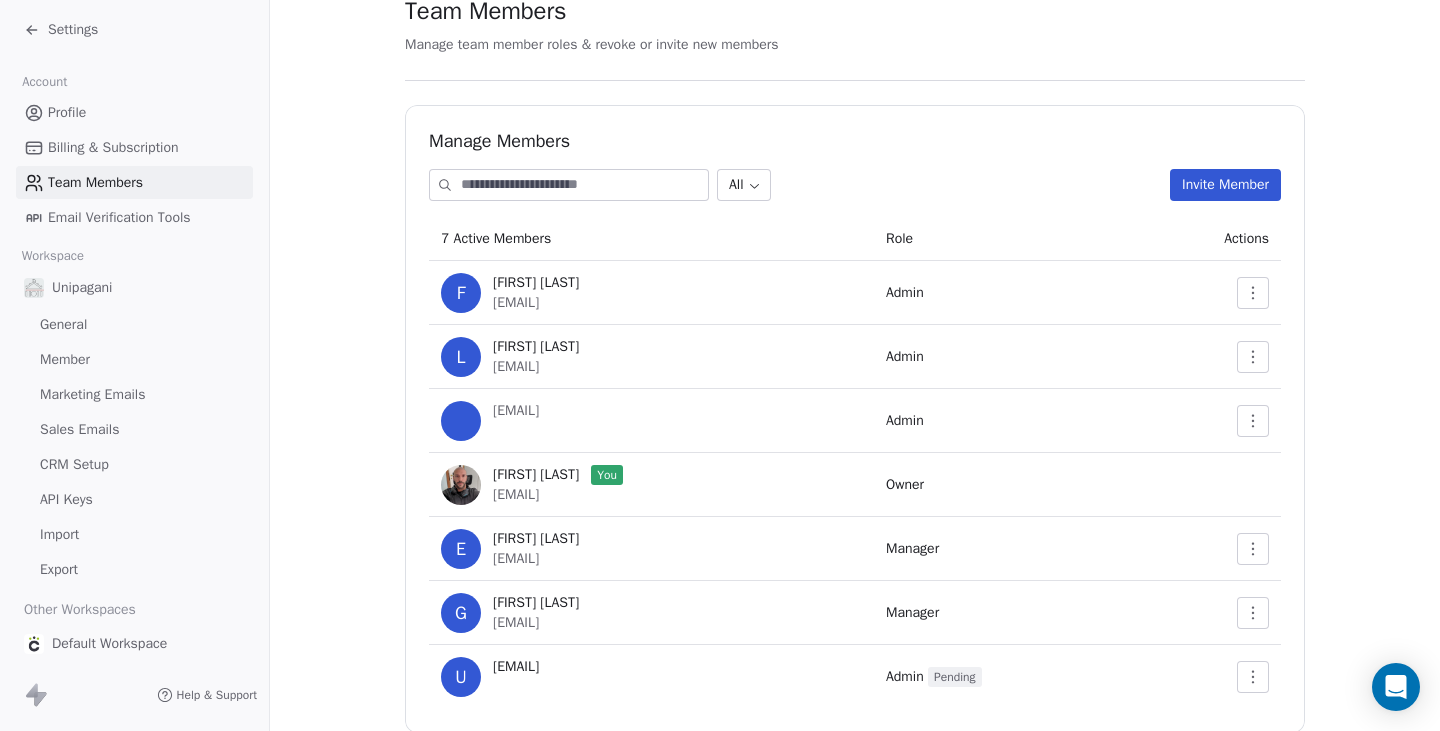 scroll, scrollTop: 0, scrollLeft: 0, axis: both 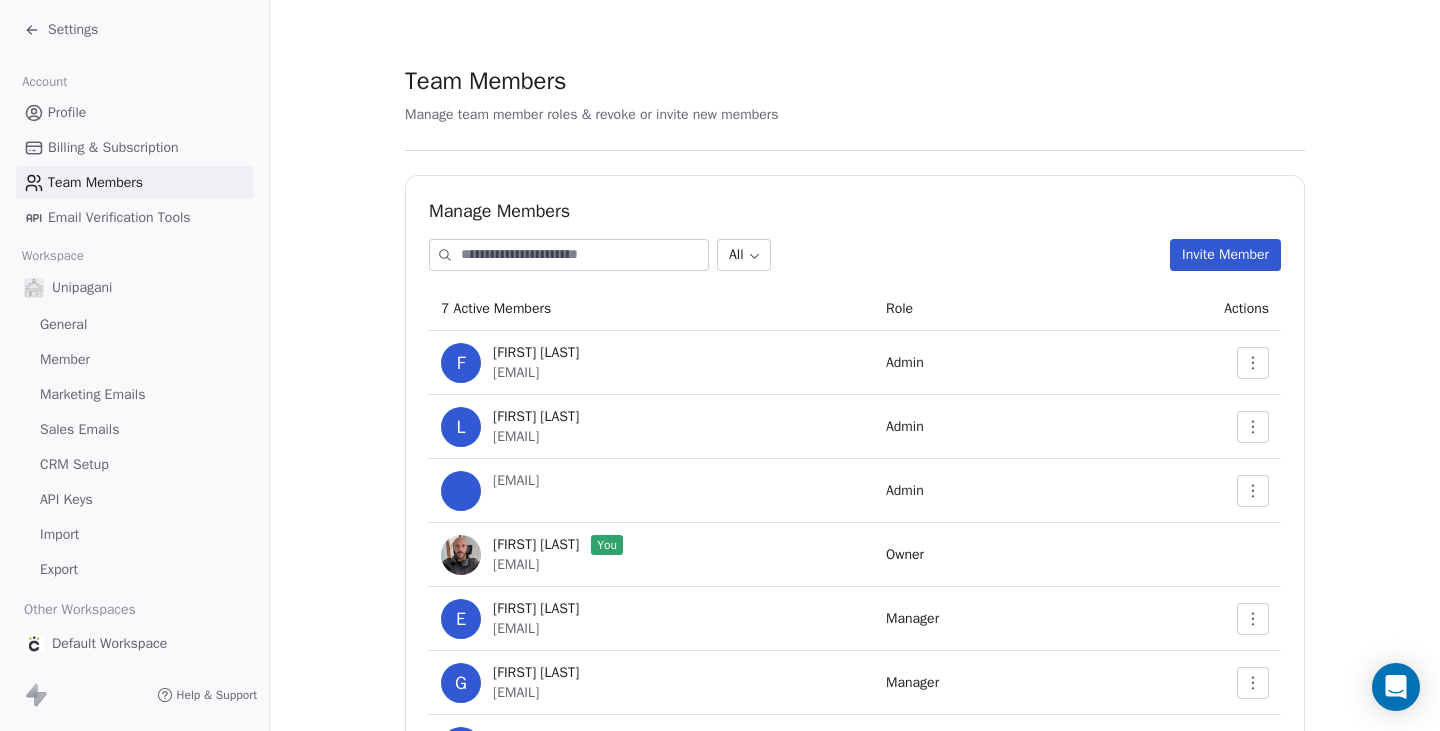 click on "Settings" at bounding box center (73, 30) 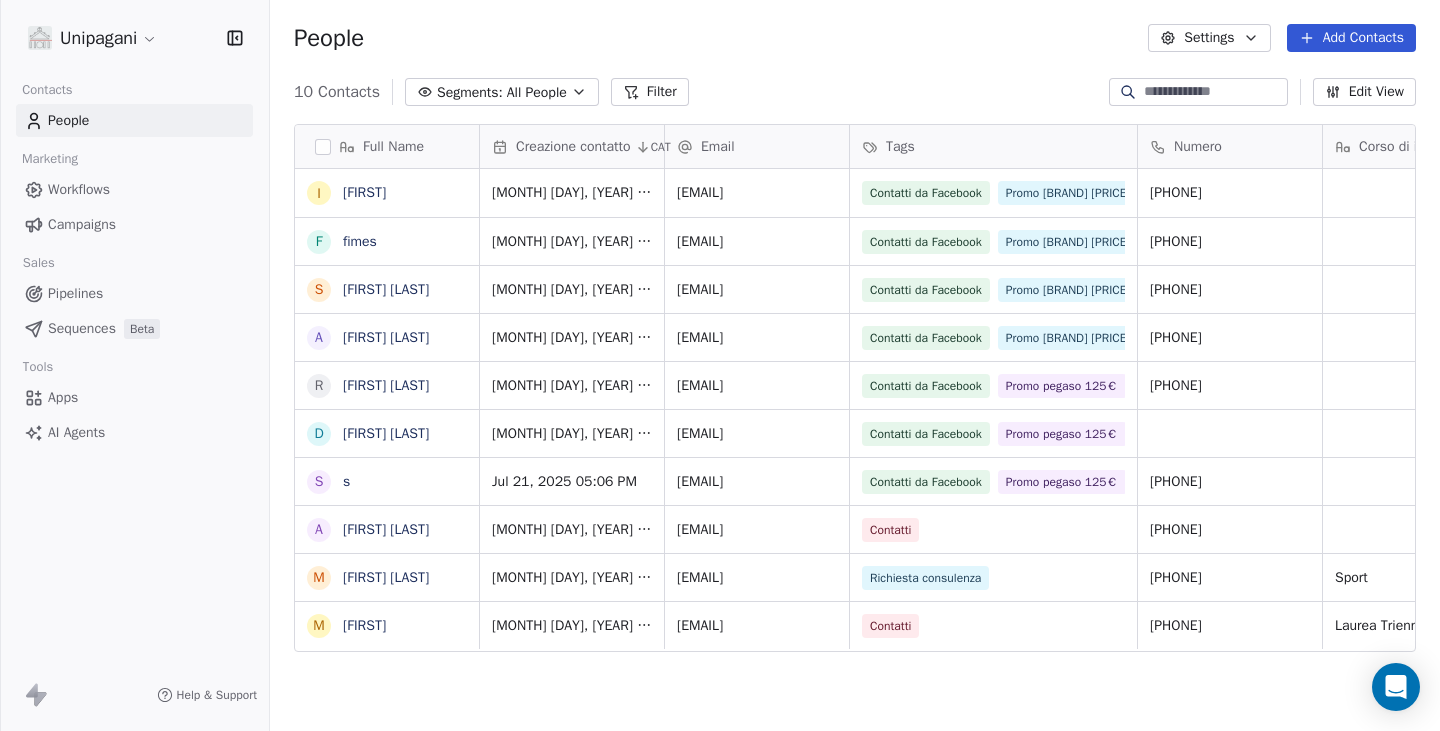 scroll, scrollTop: 15, scrollLeft: 16, axis: both 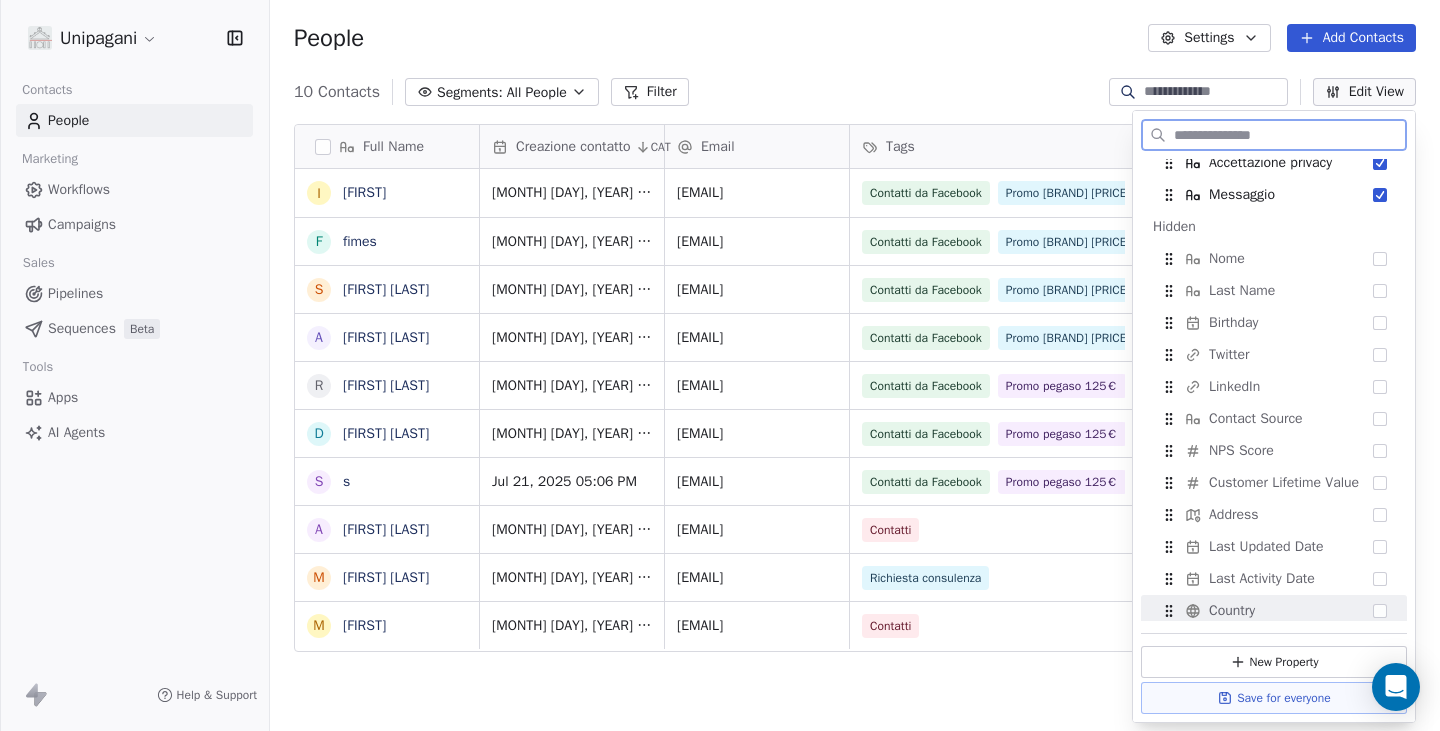 click on "Save for everyone" at bounding box center [1274, 698] 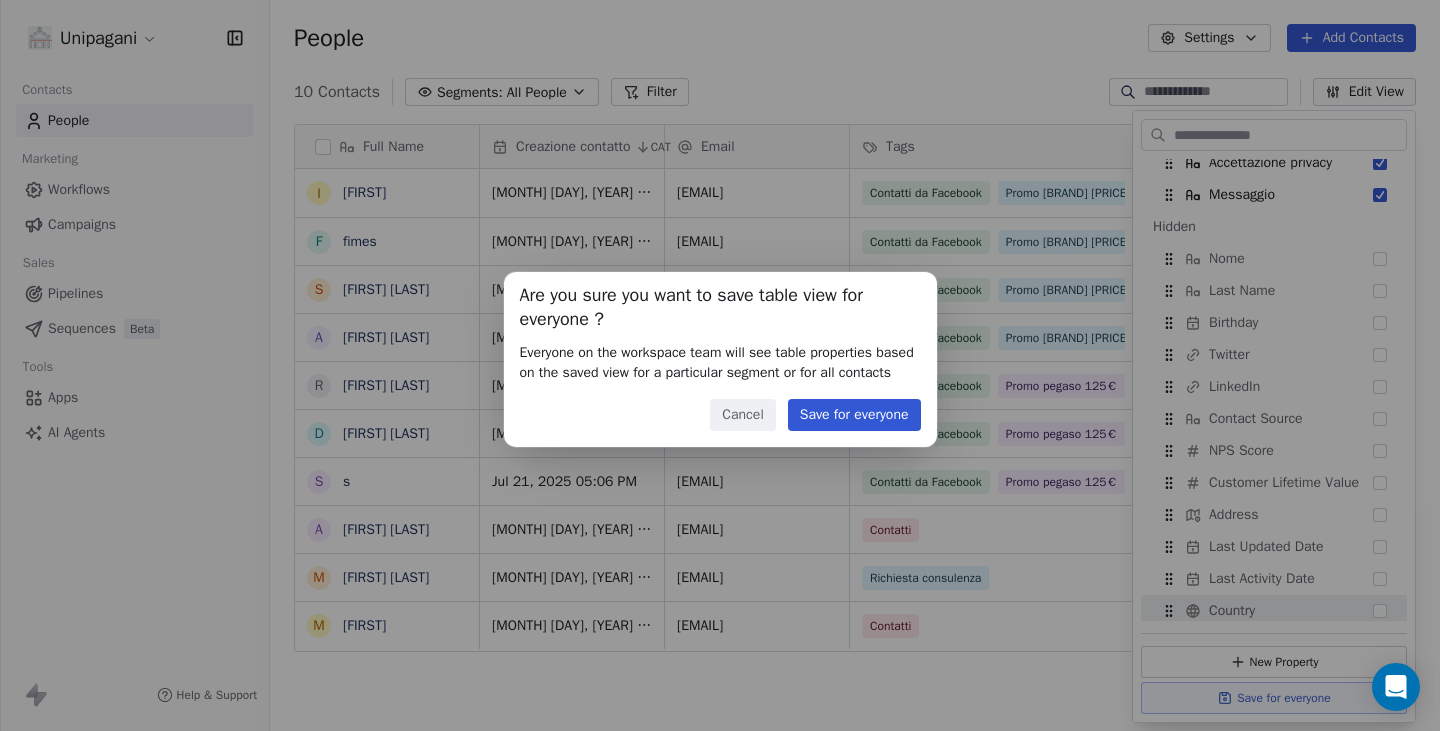 click on "Save for everyone" at bounding box center (854, 415) 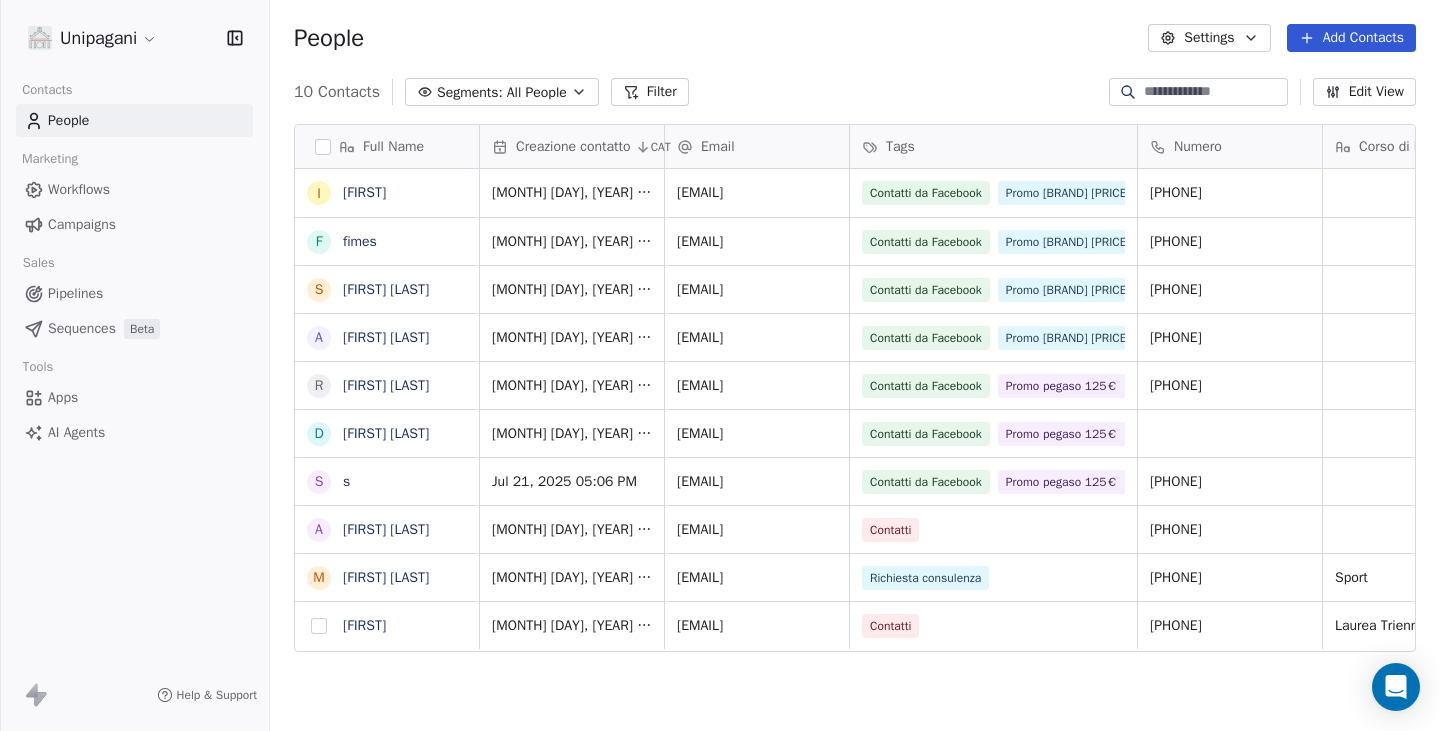 click at bounding box center (319, 626) 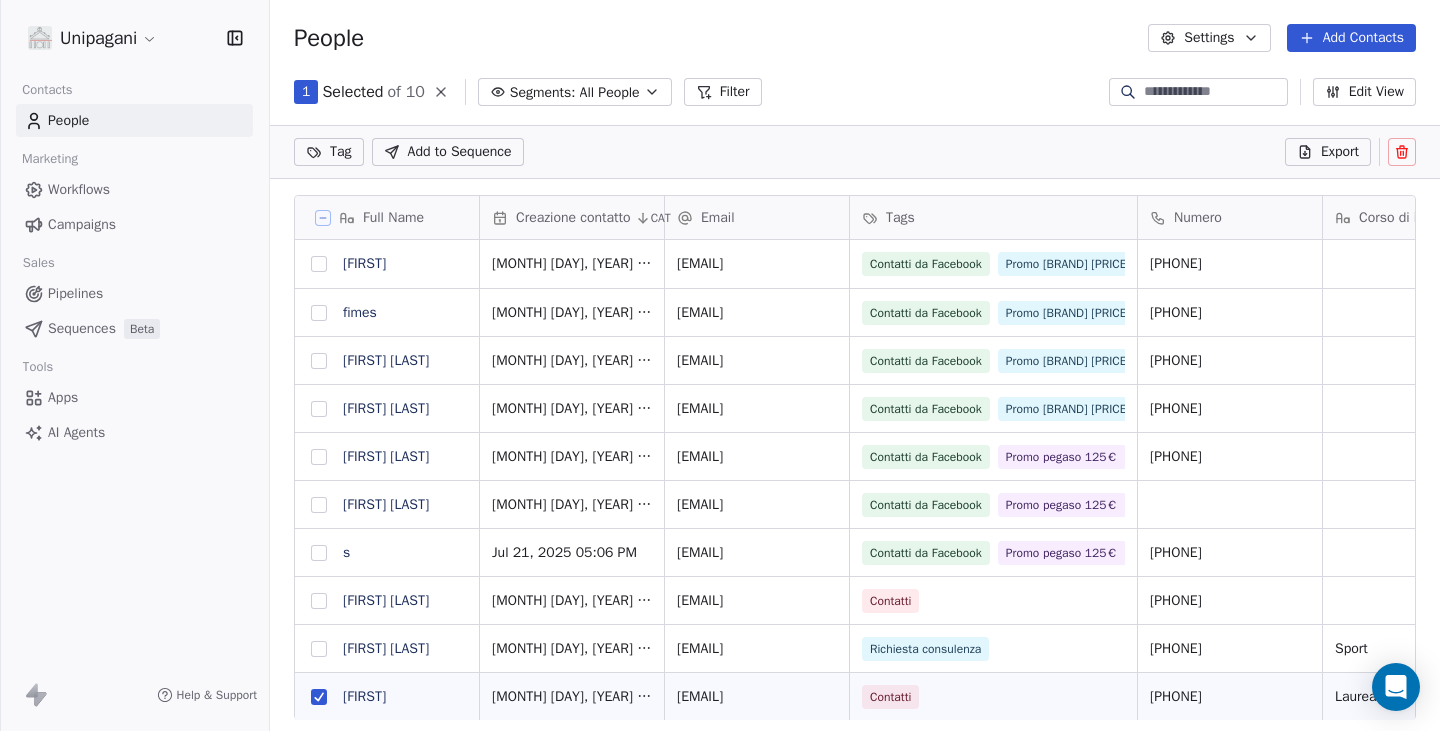 scroll, scrollTop: 558, scrollLeft: 1155, axis: both 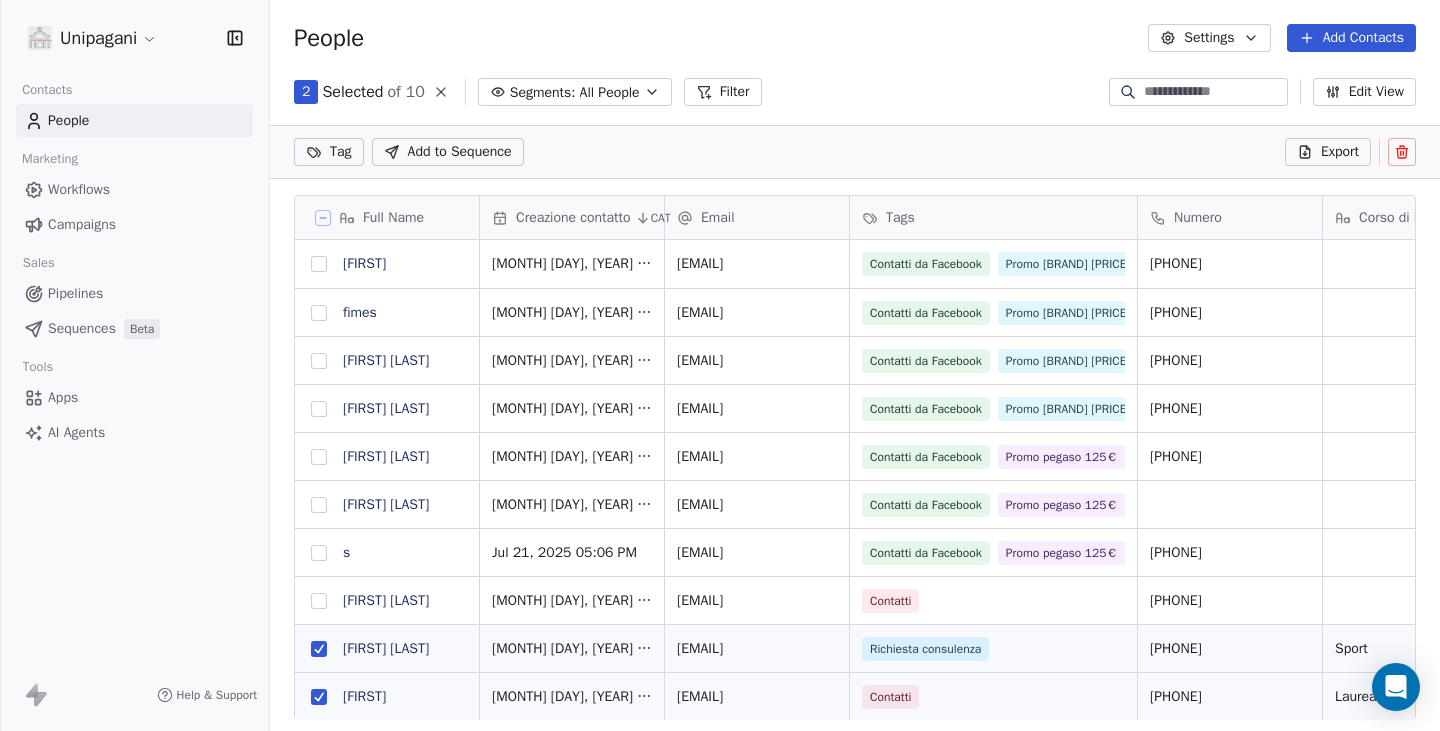 click 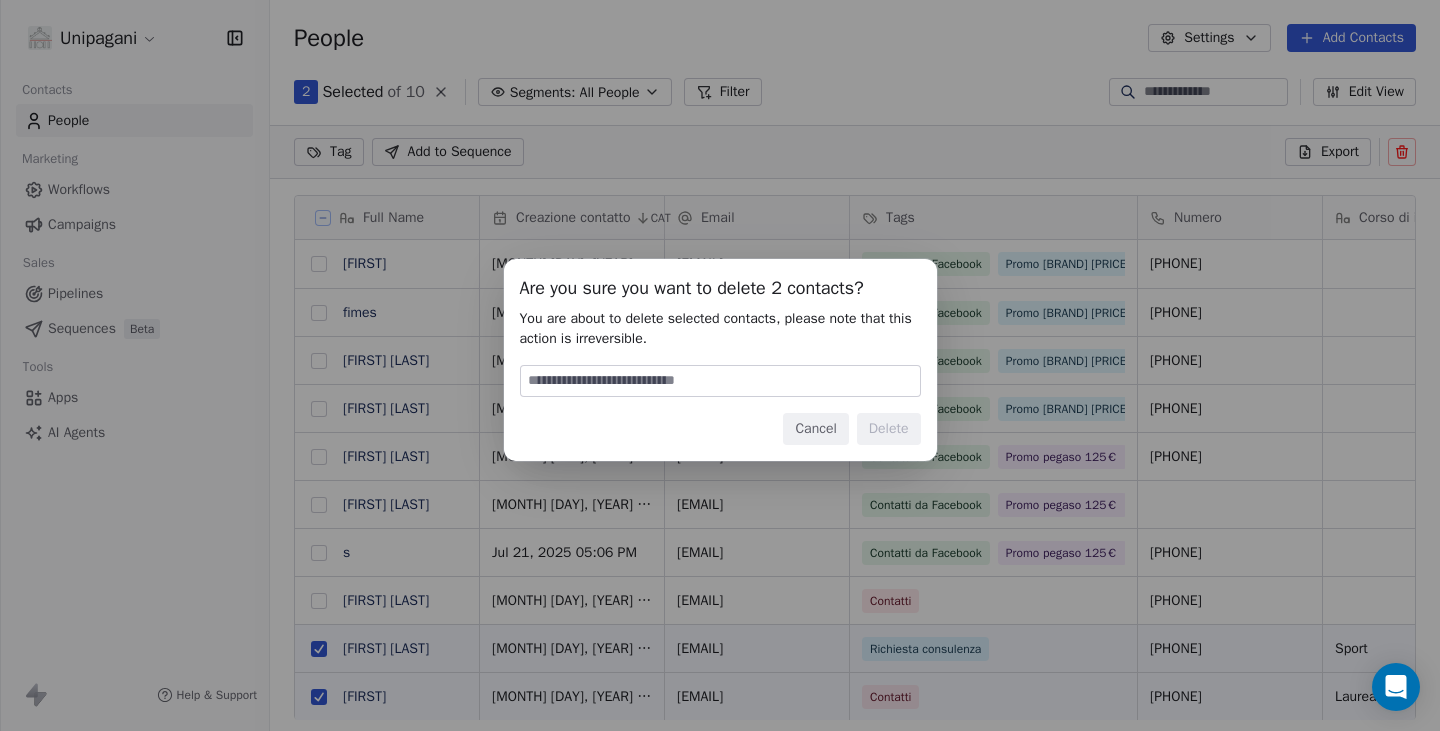 click at bounding box center (720, 381) 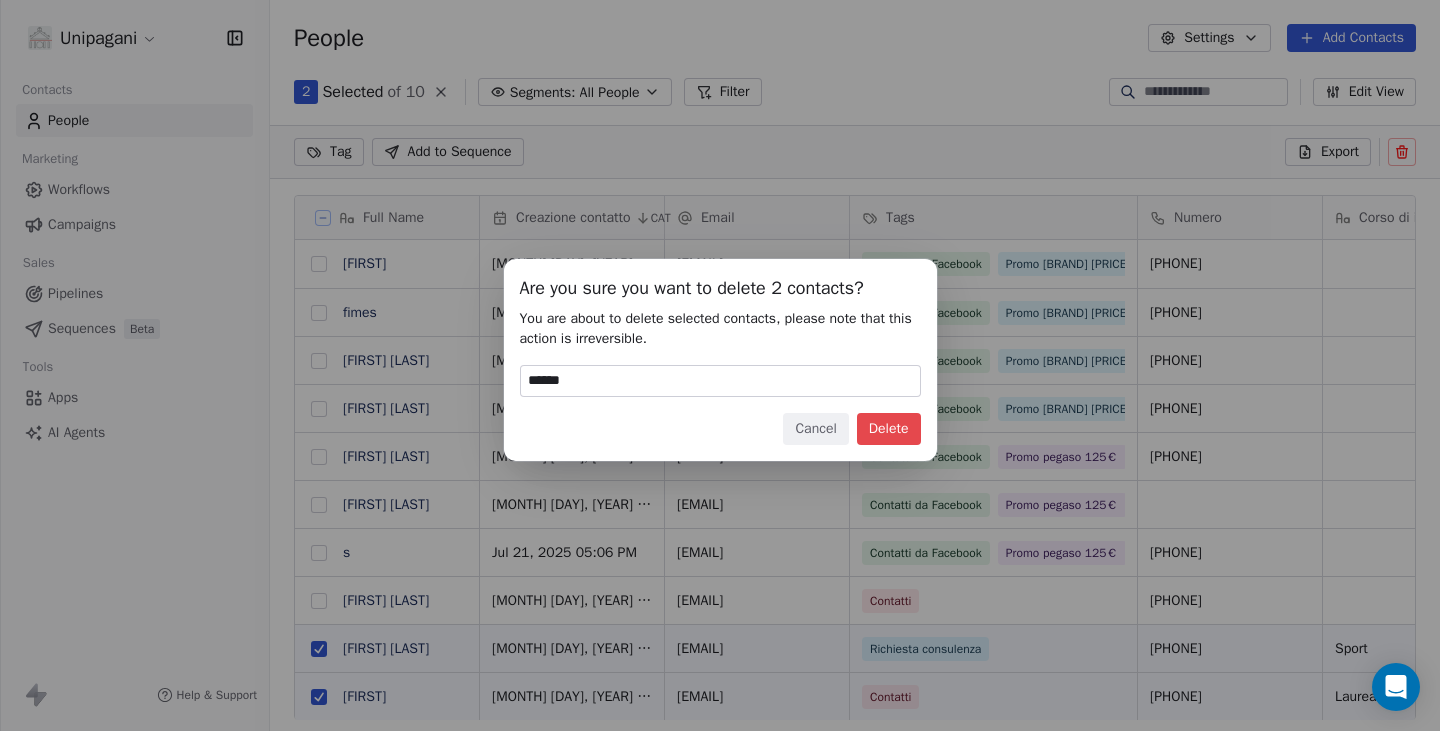 click on "Delete" at bounding box center (889, 429) 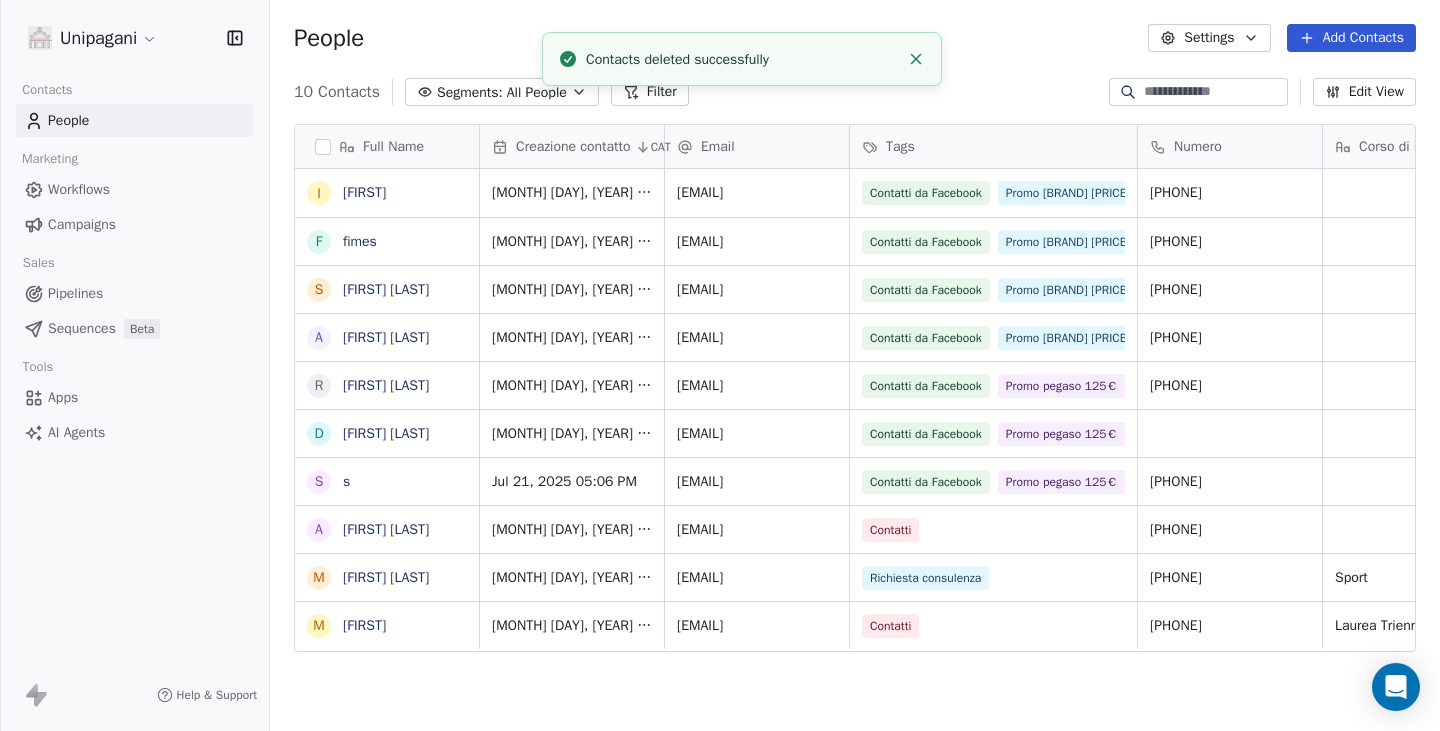 scroll, scrollTop: 15, scrollLeft: 16, axis: both 